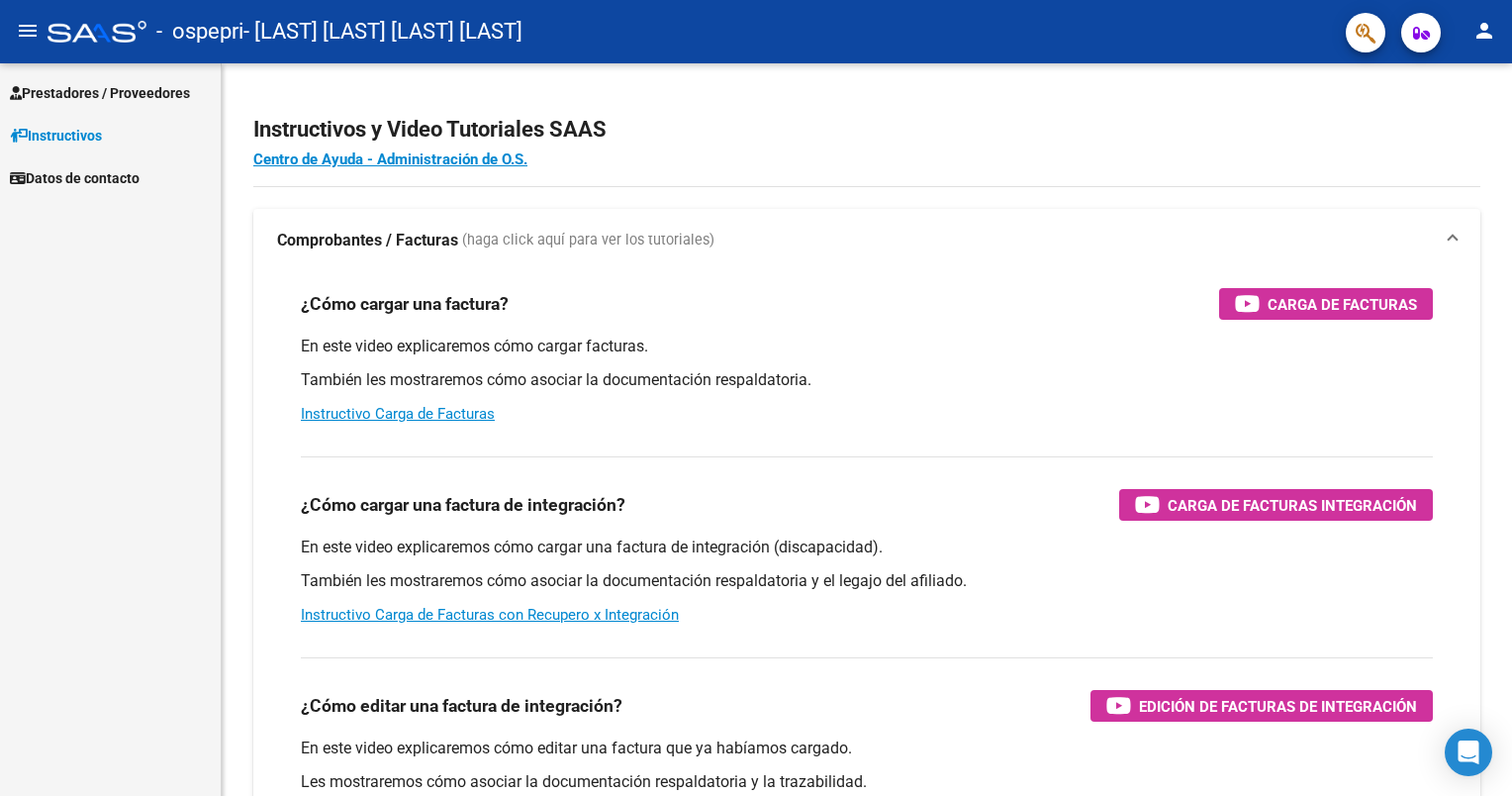 scroll, scrollTop: 0, scrollLeft: 0, axis: both 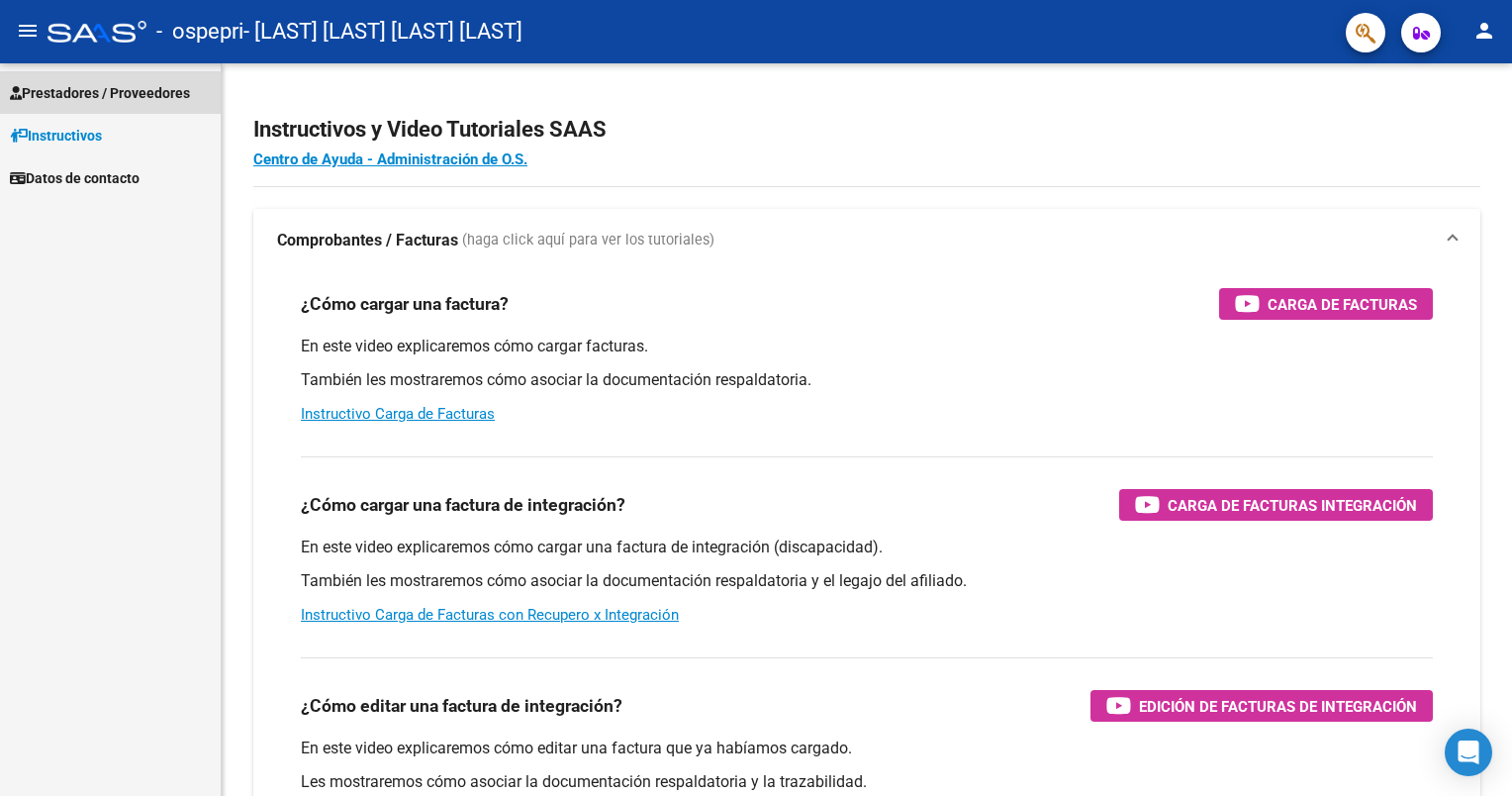 click on "Prestadores / Proveedores" at bounding box center [100, 93] 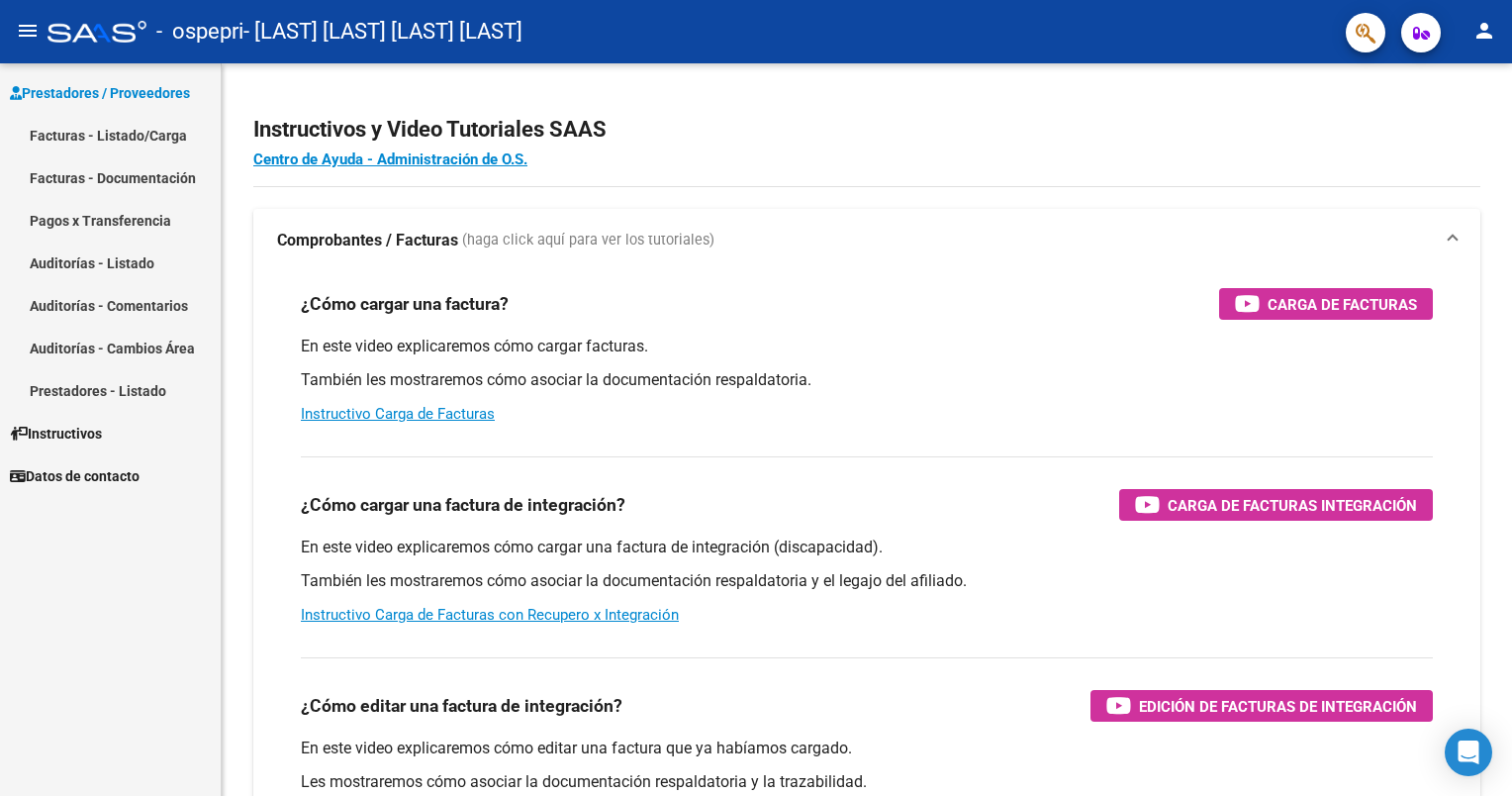 click on "Facturas - Listado/Carga" at bounding box center [110, 135] 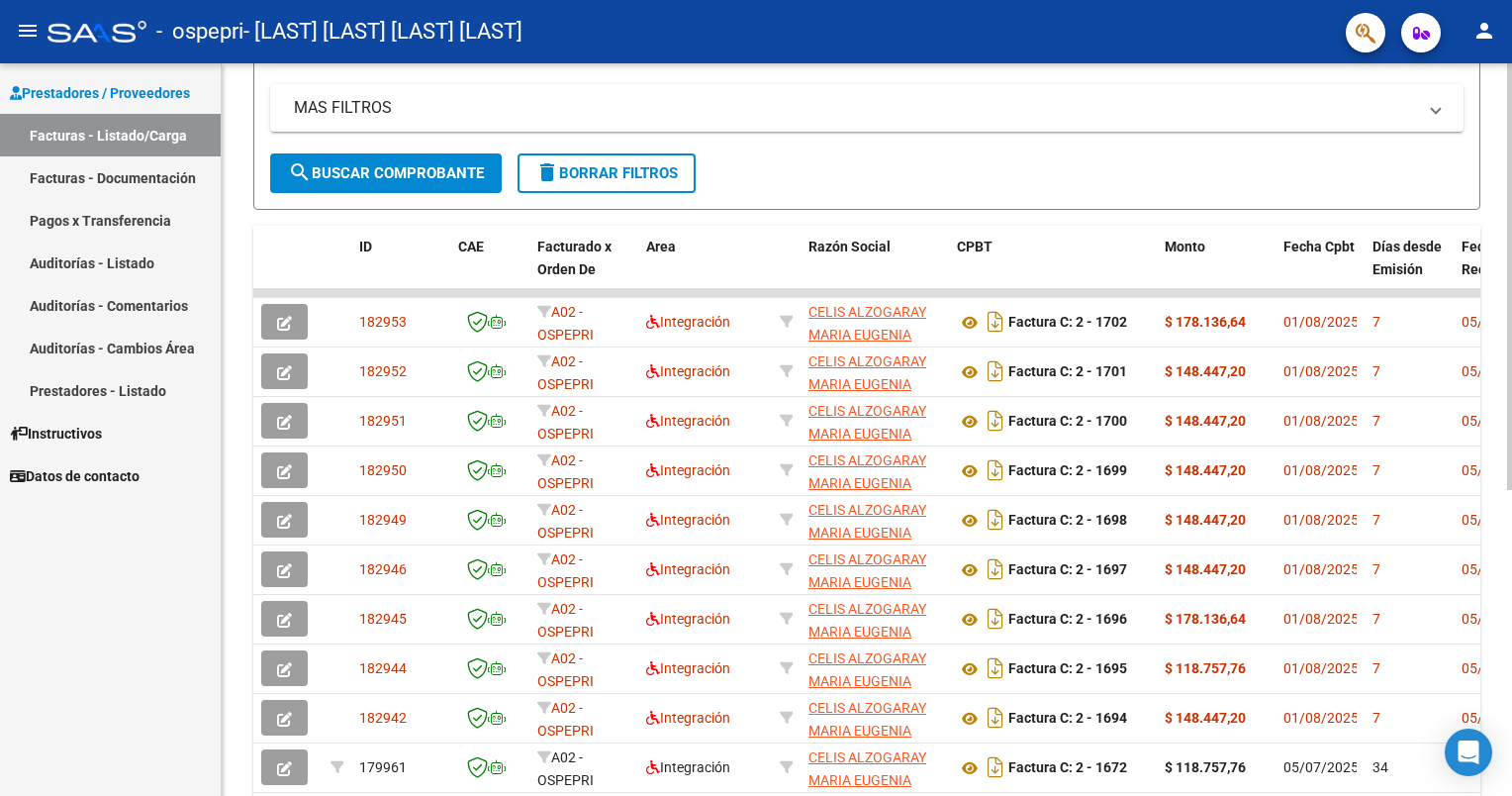 scroll, scrollTop: 524, scrollLeft: 0, axis: vertical 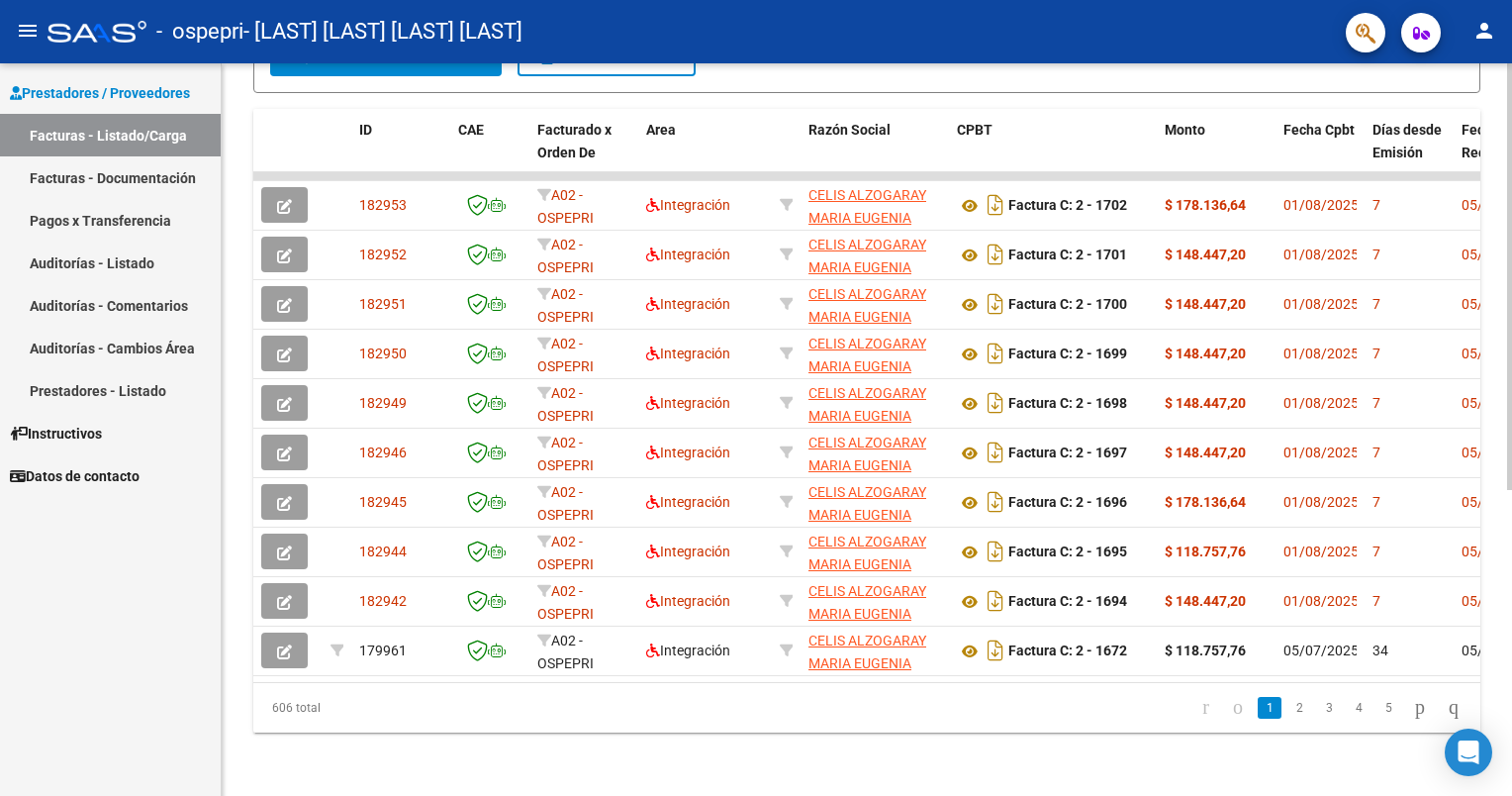 click on "menu -   ospepri   - [LAST] [LAST] [LAST] [LAST] person    Prestadores / Proveedores Facturas - Listado/Carga Facturas - Documentación Pagos x Transferencia Auditorías - Listado Auditorías - Comentarios Auditorías - Cambios Área Prestadores - Listado    Instructivos    Datos de contacto  Video tutorial   PRESTADORES -> Listado de CPBTs Emitidos por Prestadores / Proveedores (alt+q)   Cargar Comprobante
cloud_download  CSV  cloud_download  EXCEL  cloud_download  Estandar   Descarga Masiva
Filtros Id Area Area Todos Confirmado   Mostrar totalizadores   FILTROS DEL COMPROBANTE  Comprobante Tipo Comprobante Tipo Start date – End date Fec. Comprobante Desde / Hasta Días Emisión Desde(cant. días) Días Emisión Hasta(cant. días) CUIT / Razón Social Pto. Venta Nro. Comprobante Código SSS CAE Válido CAE Válido Todos Cargado Módulo Hosp. Todos Tiene facturacion Apócrifa Hospital Refes  FILTROS DE INTEGRACION  Período De Prestación Todos Rendido x SSS (dr_envio) Tipo de Registro Op" at bounding box center (756, 398) 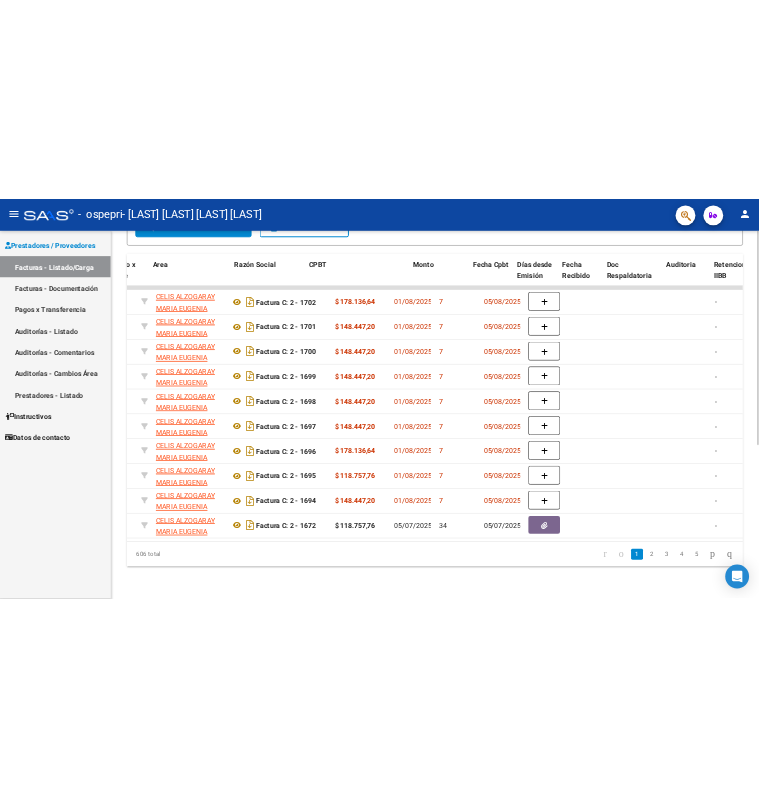 scroll, scrollTop: 0, scrollLeft: 344, axis: horizontal 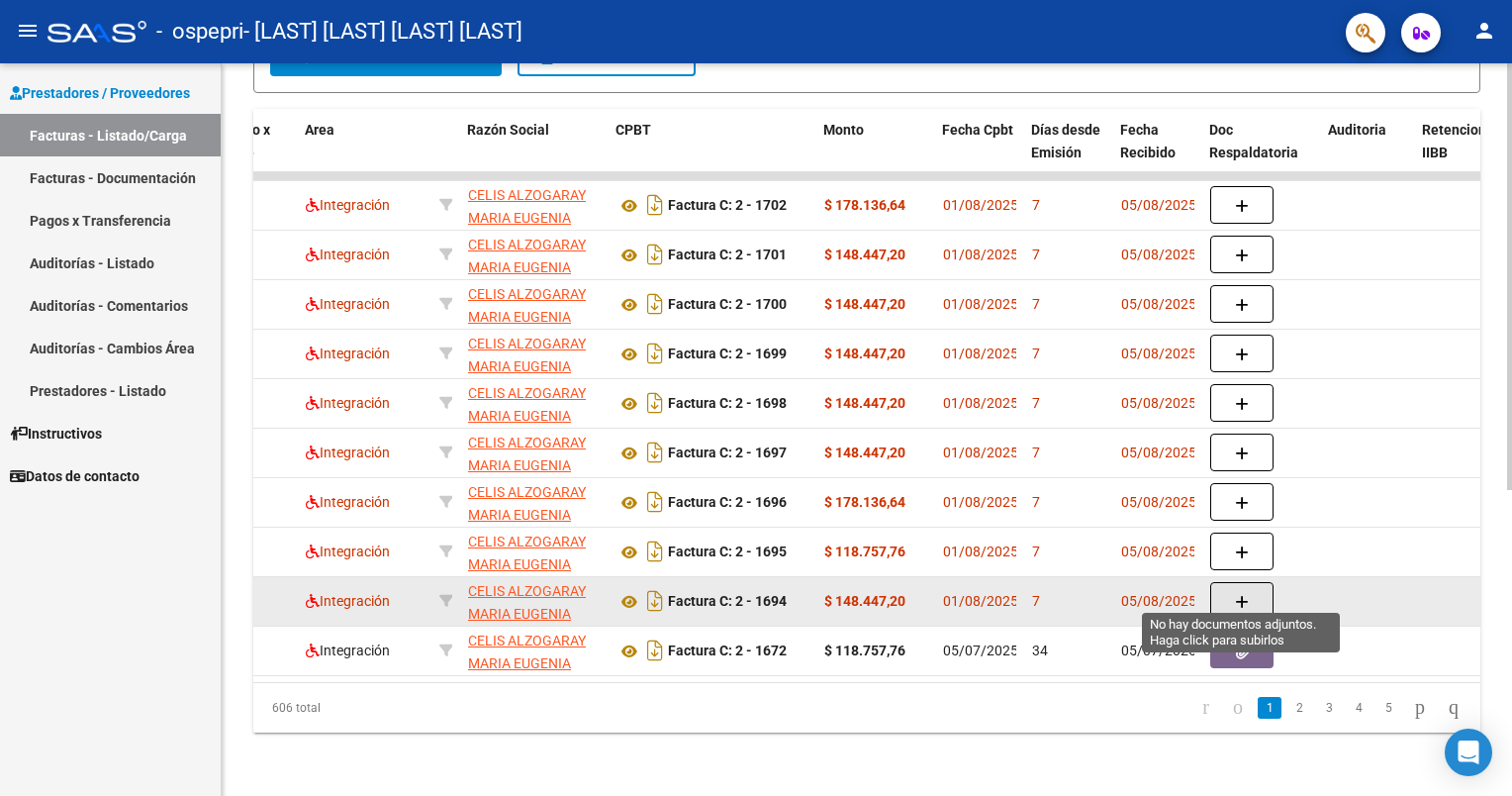 click 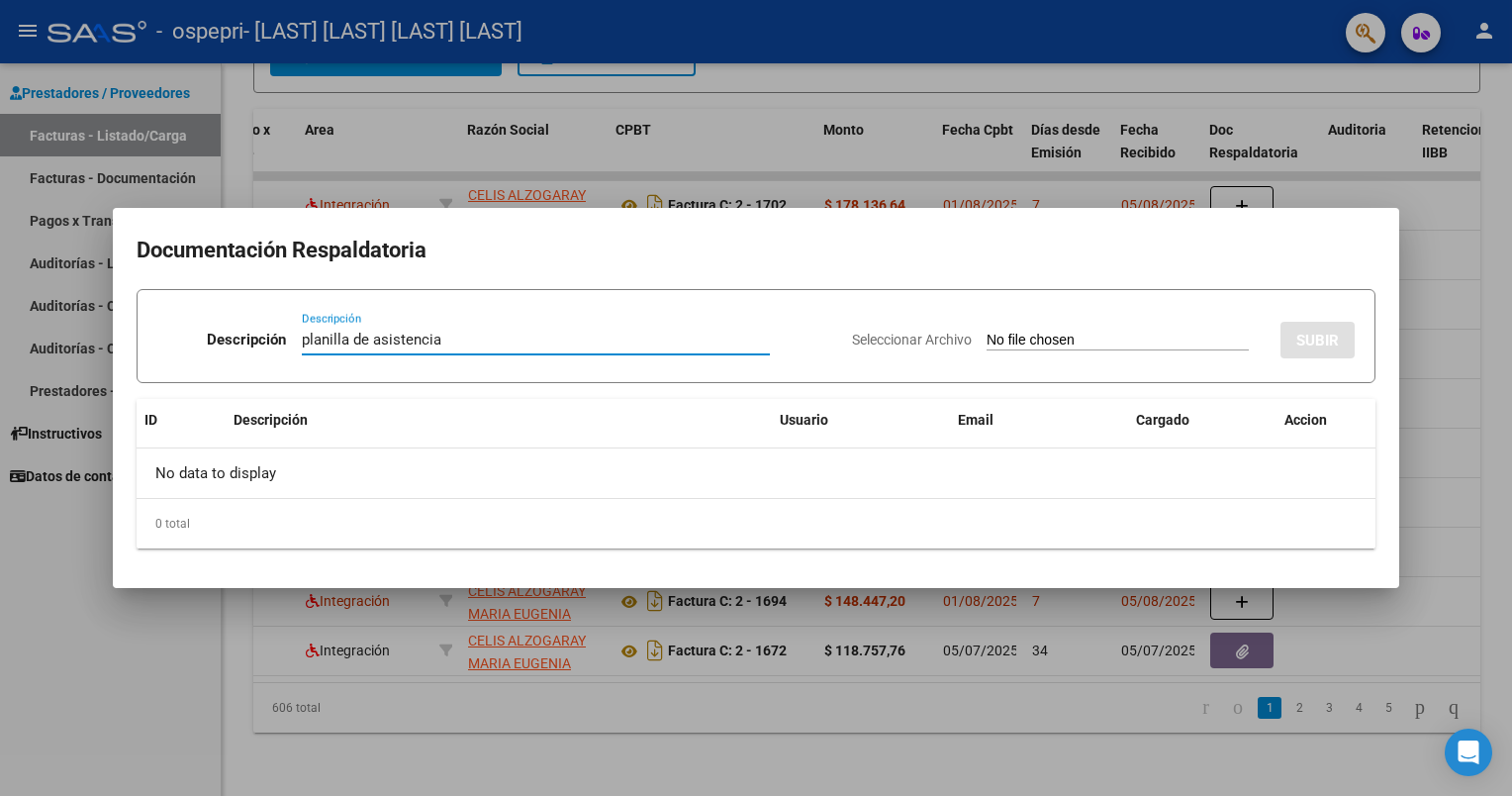 type on "planilla de asistencia" 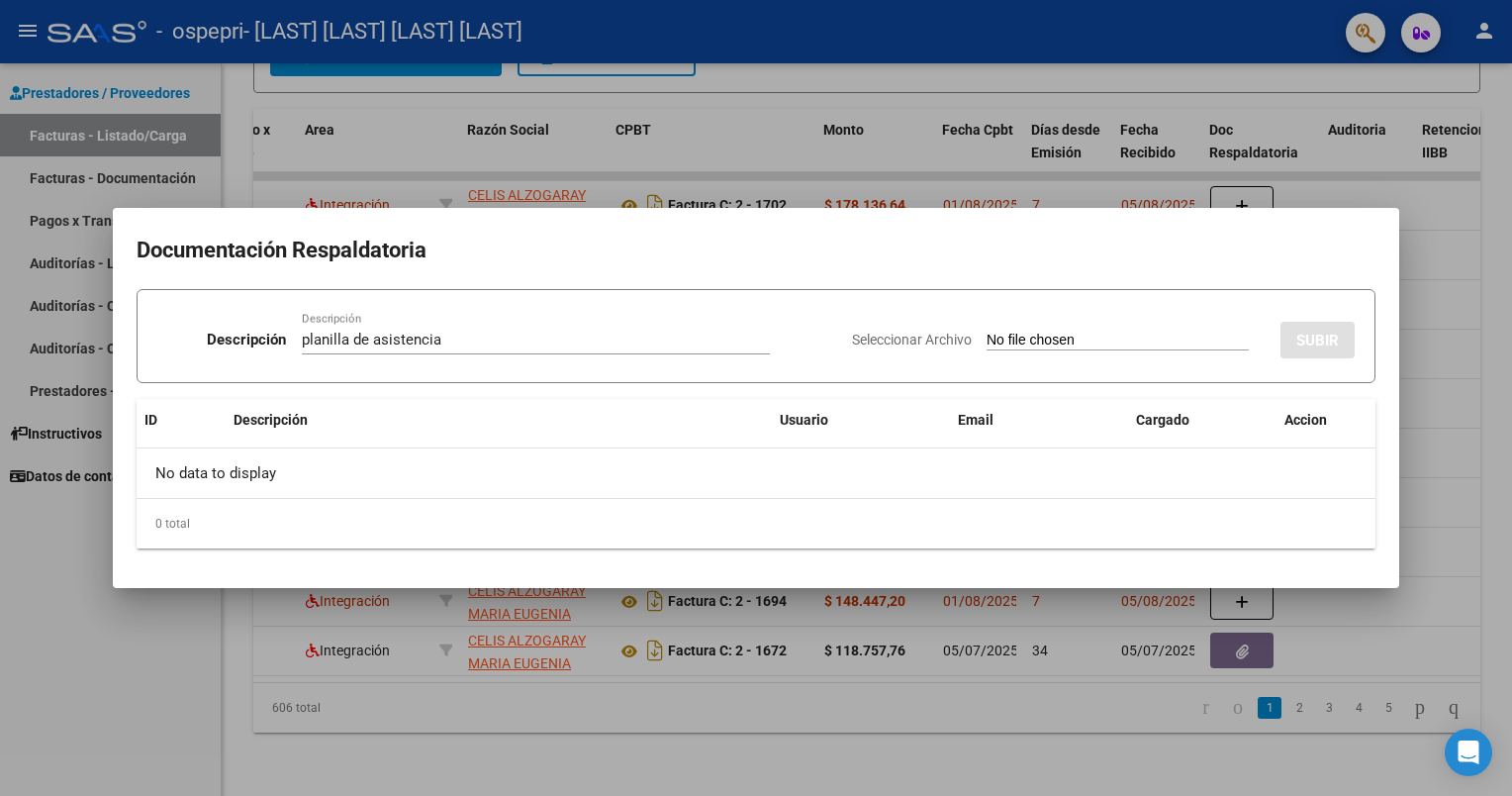 click at bounding box center (756, 398) 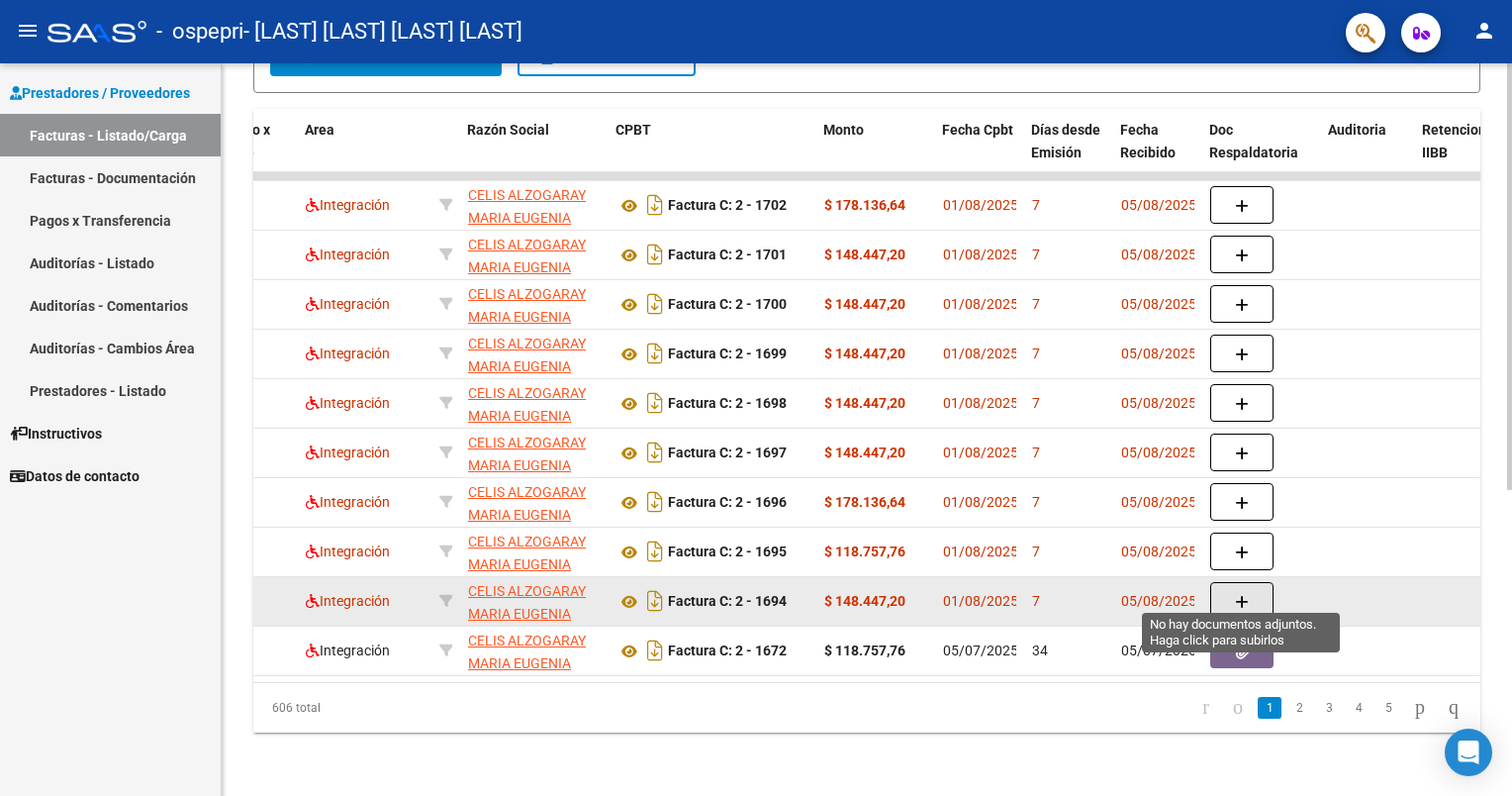 click 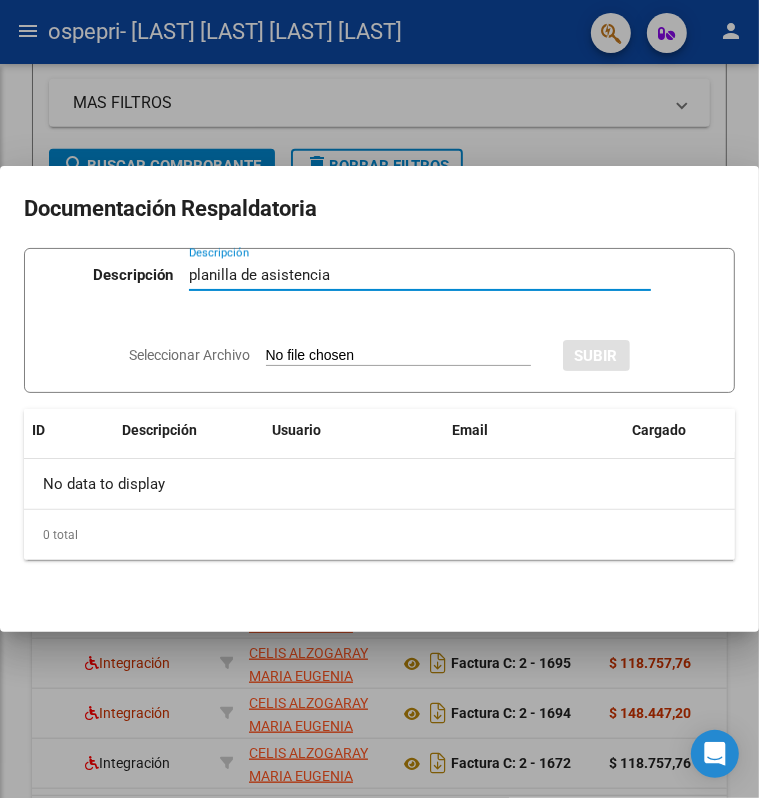 scroll, scrollTop: 600, scrollLeft: 0, axis: vertical 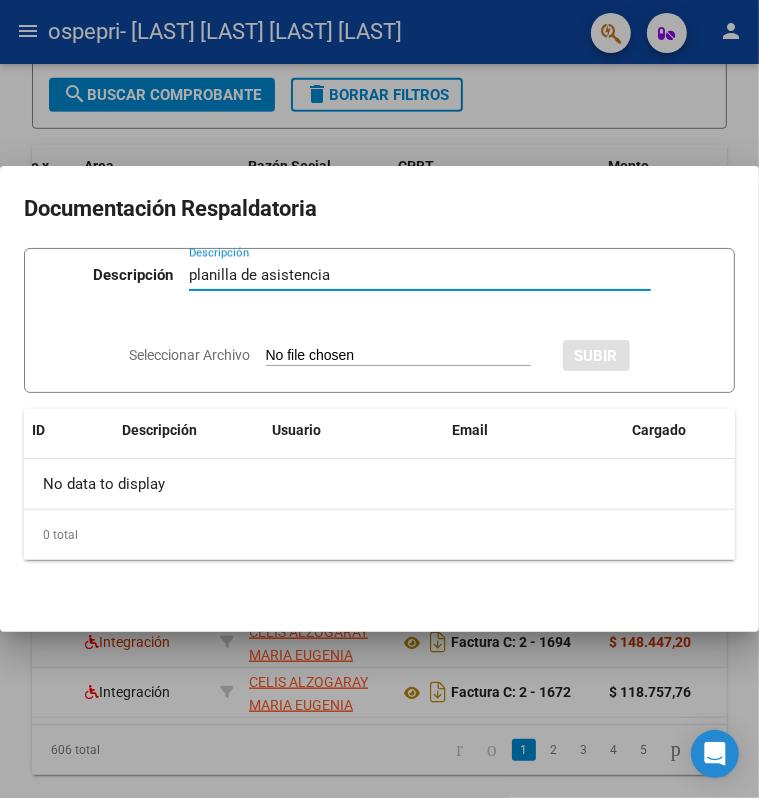 type on "planilla de asistencia" 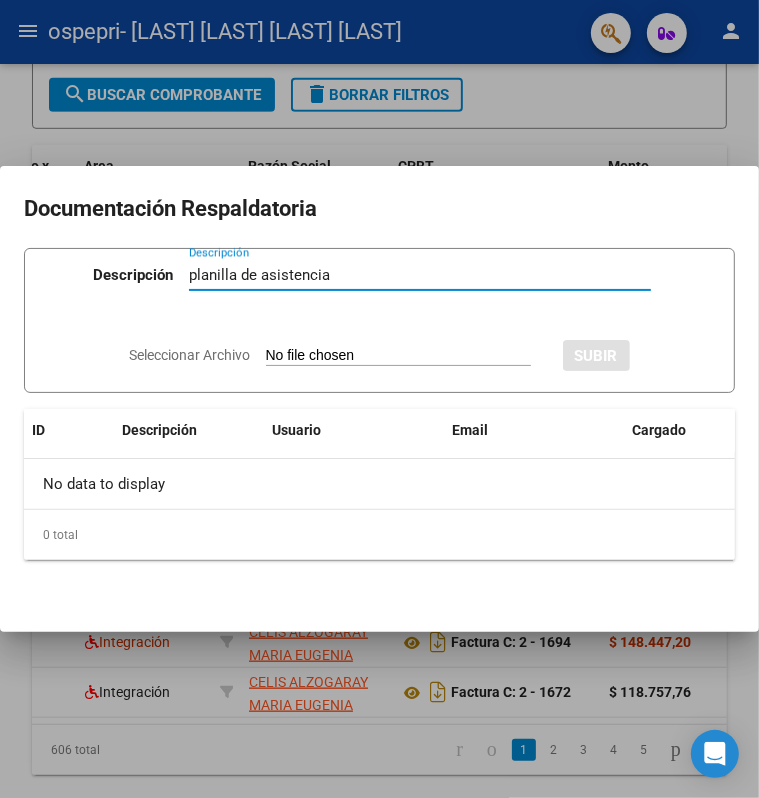 type on "C:\fakepath\Oliver [LAST] 25 asistencia.pdf" 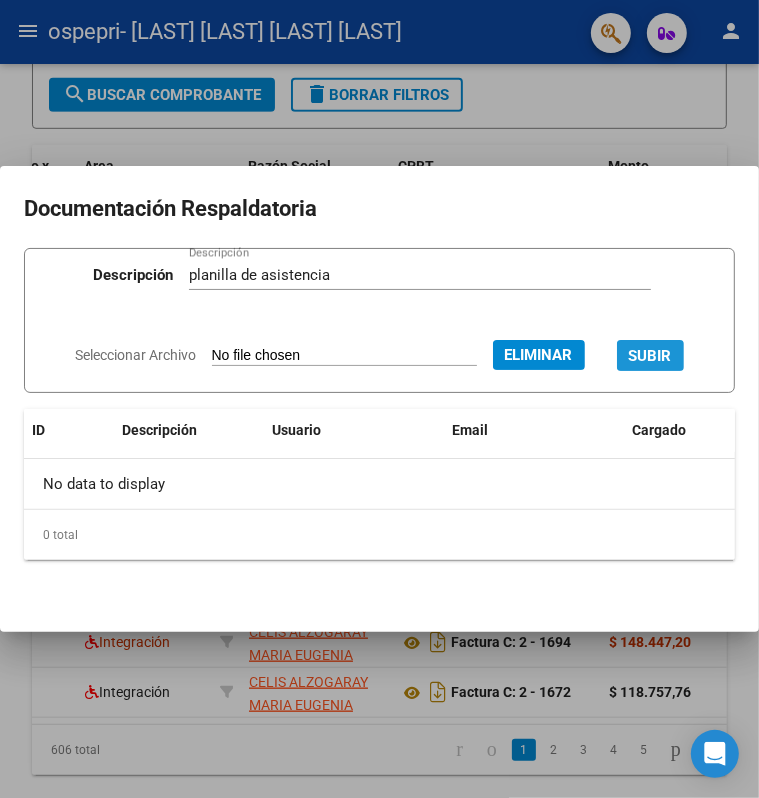 click on "SUBIR" at bounding box center [650, 356] 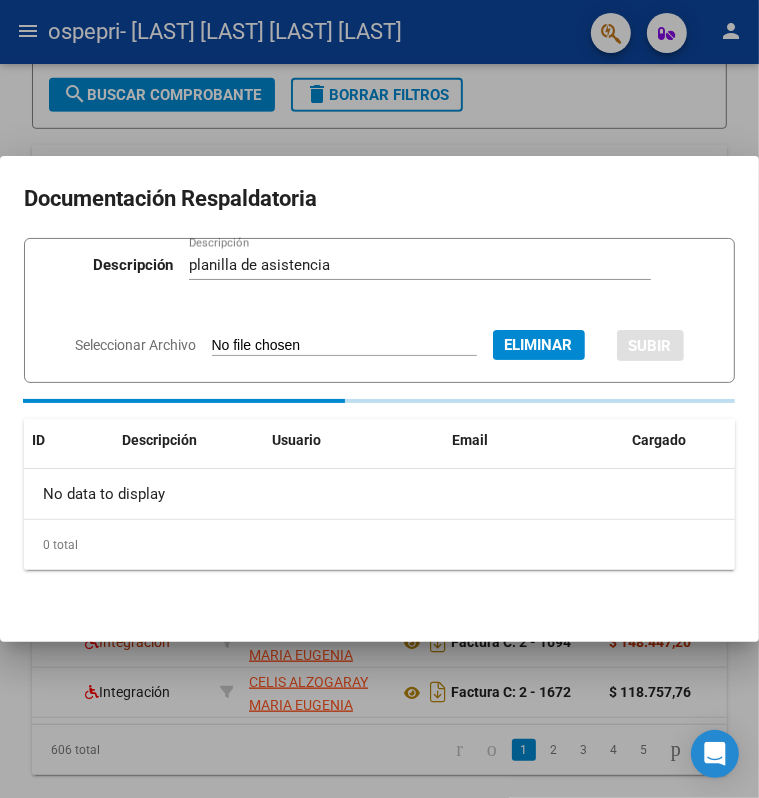 type 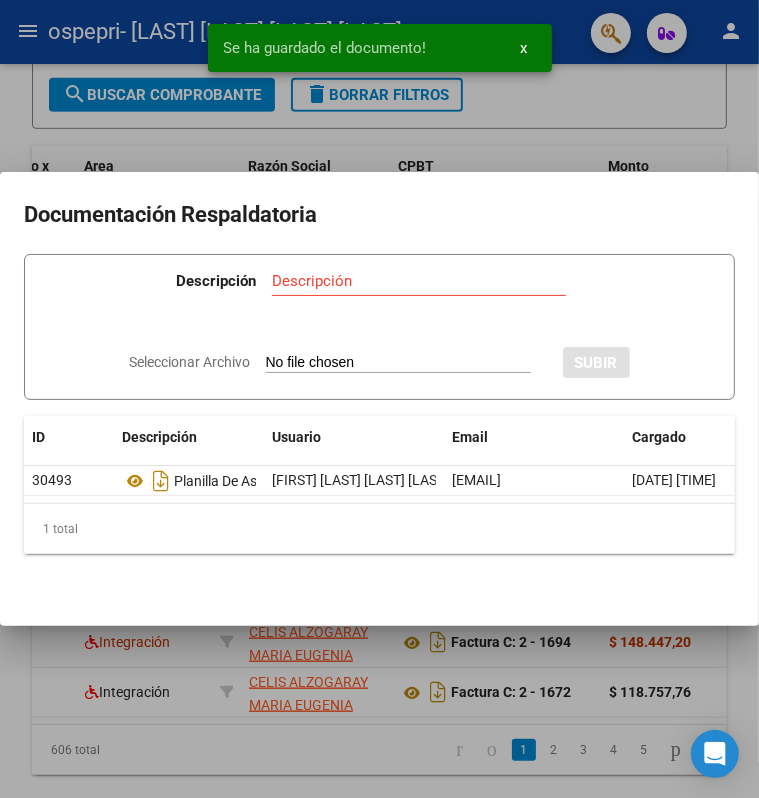 click at bounding box center (379, 399) 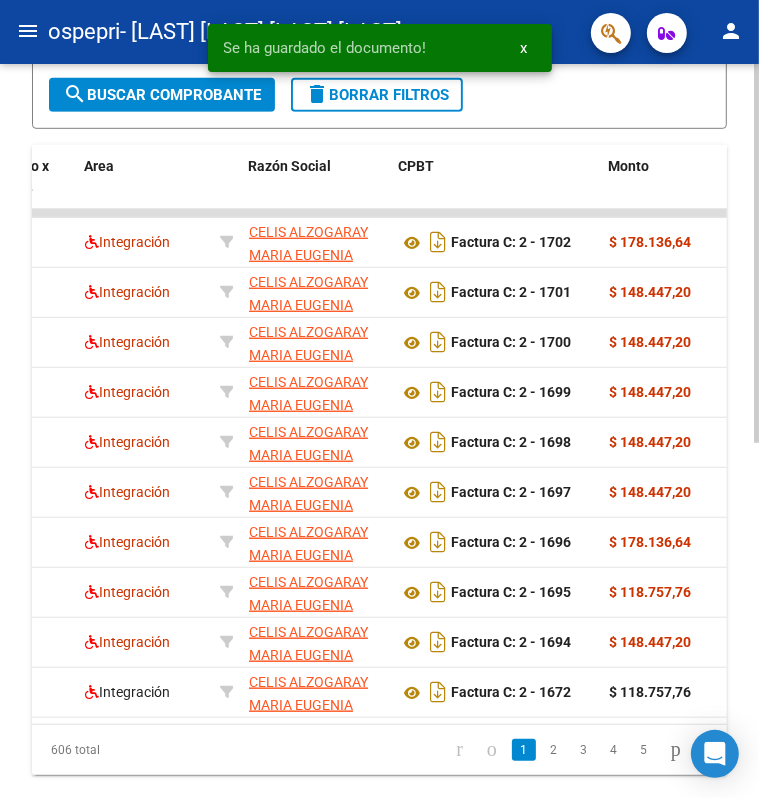 scroll, scrollTop: 0, scrollLeft: 952, axis: horizontal 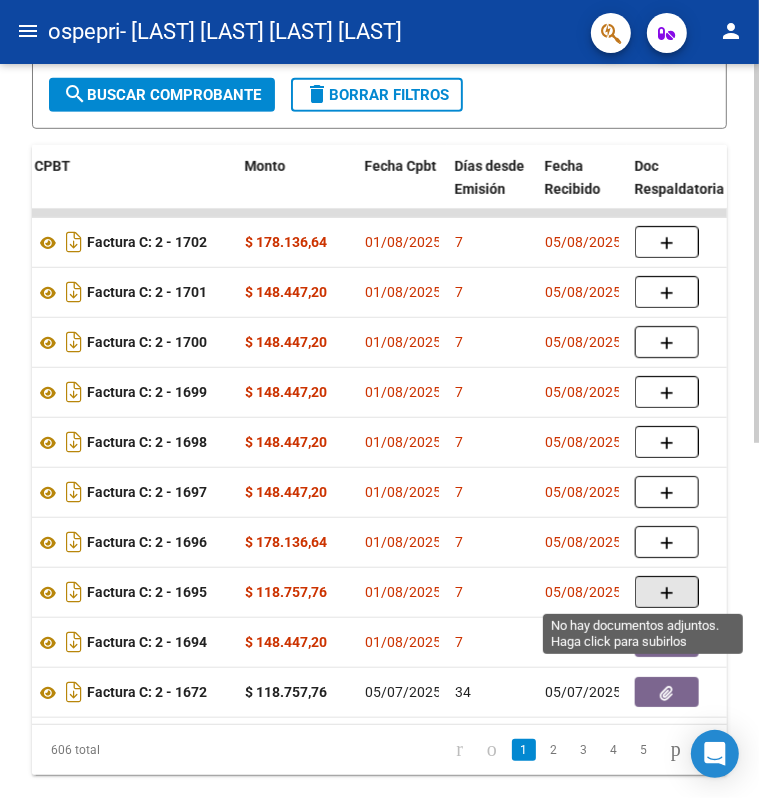 click 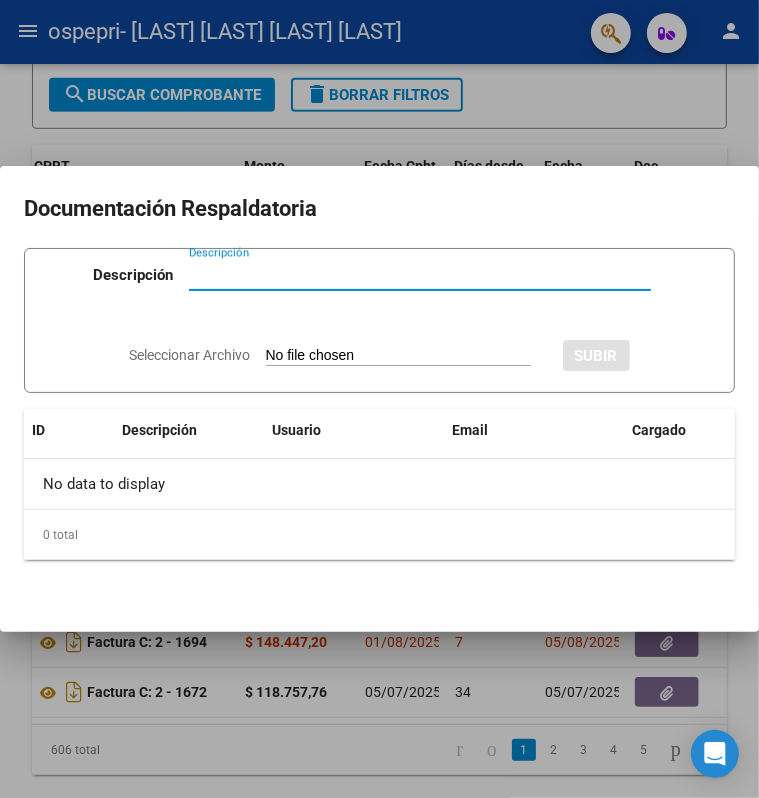 type on "p" 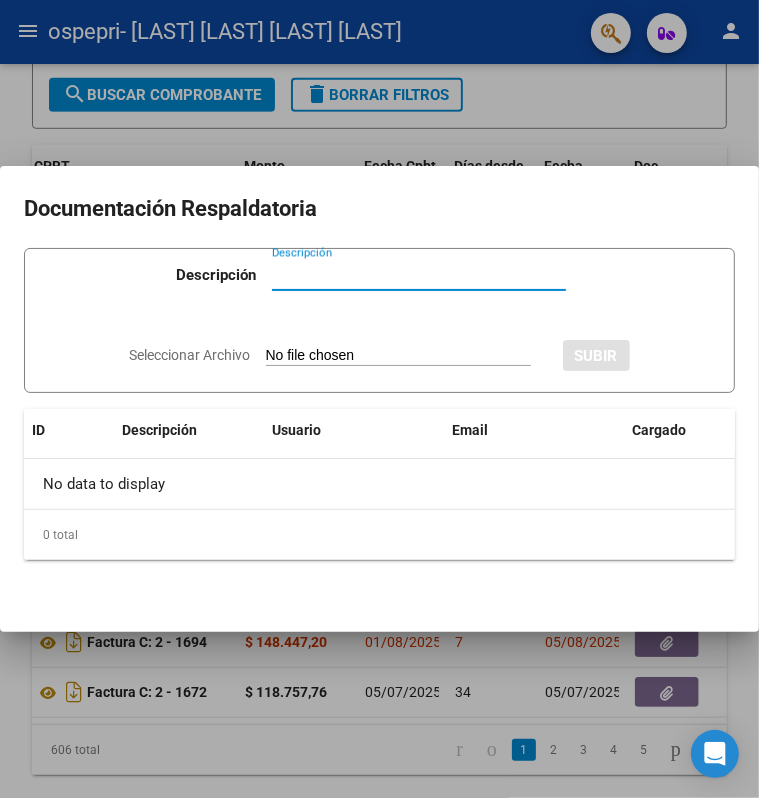paste on "planilla de asistencia" 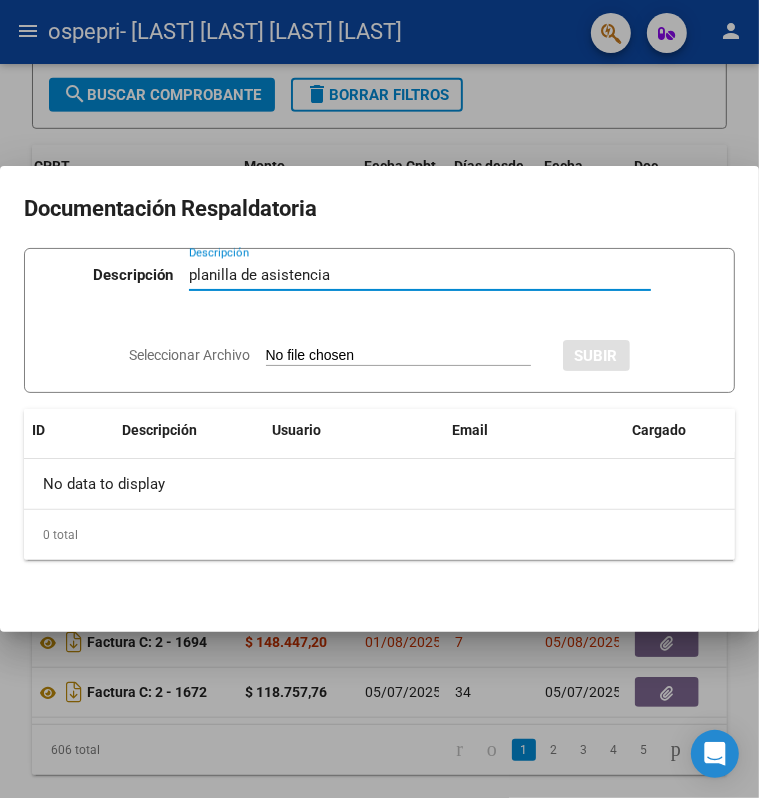 type on "planilla de asistencia" 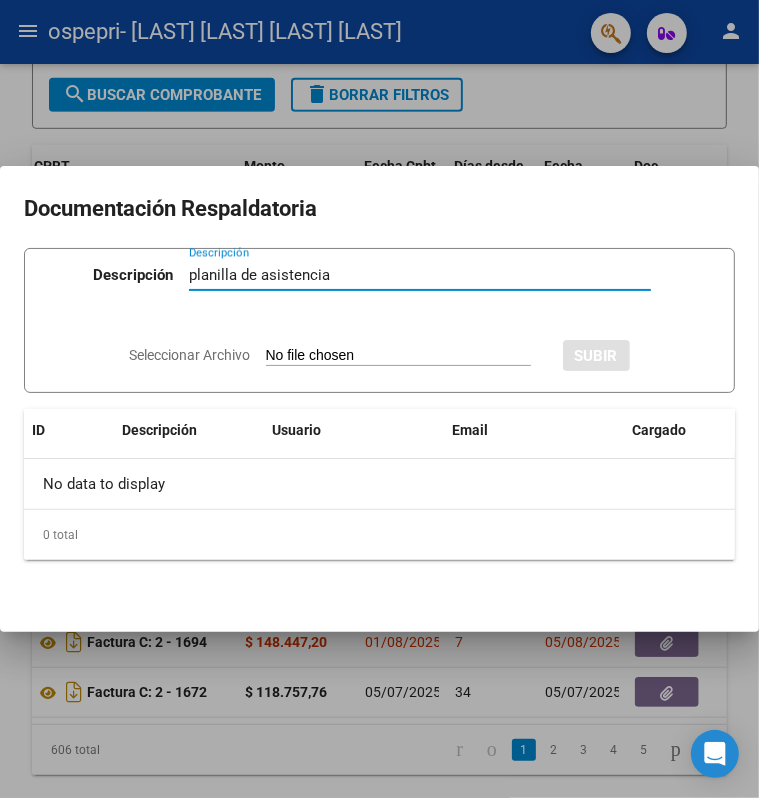 type on "C:\fakepath\[LAST] [LAST] 25 asistencia.pdf" 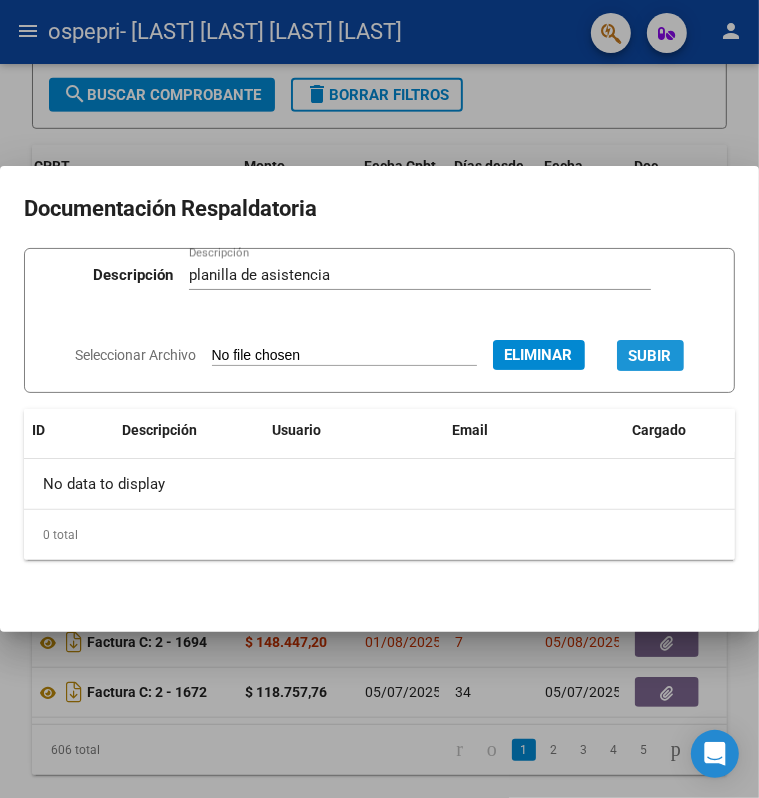 click on "SUBIR" at bounding box center (650, 356) 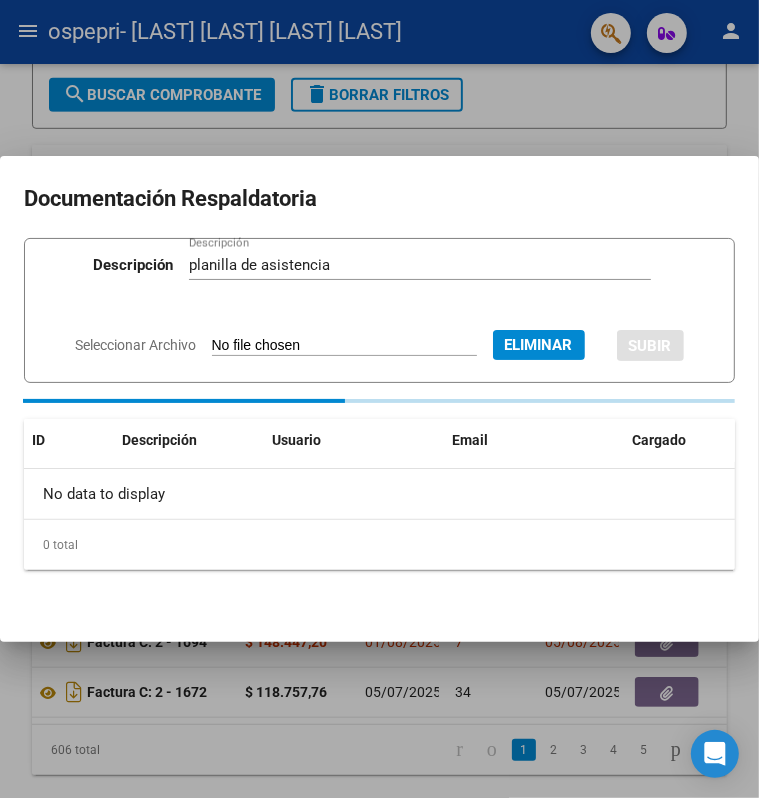 type 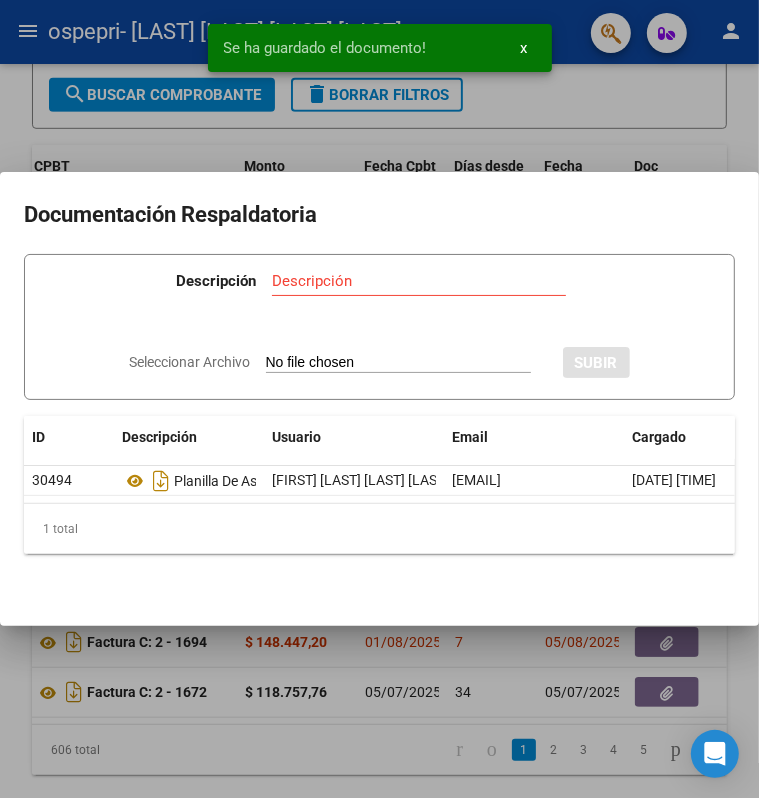 click at bounding box center [379, 399] 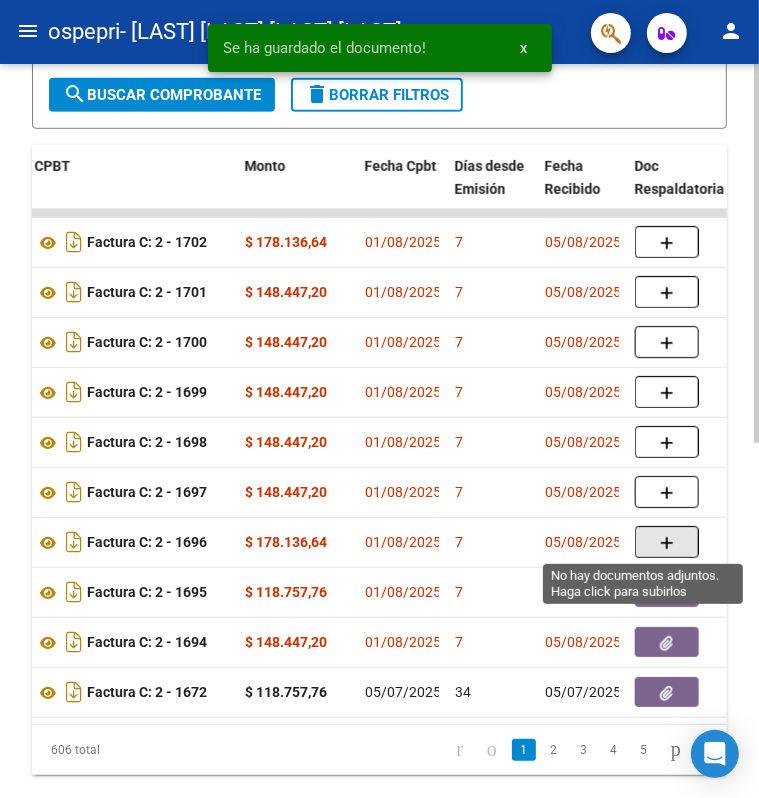 click 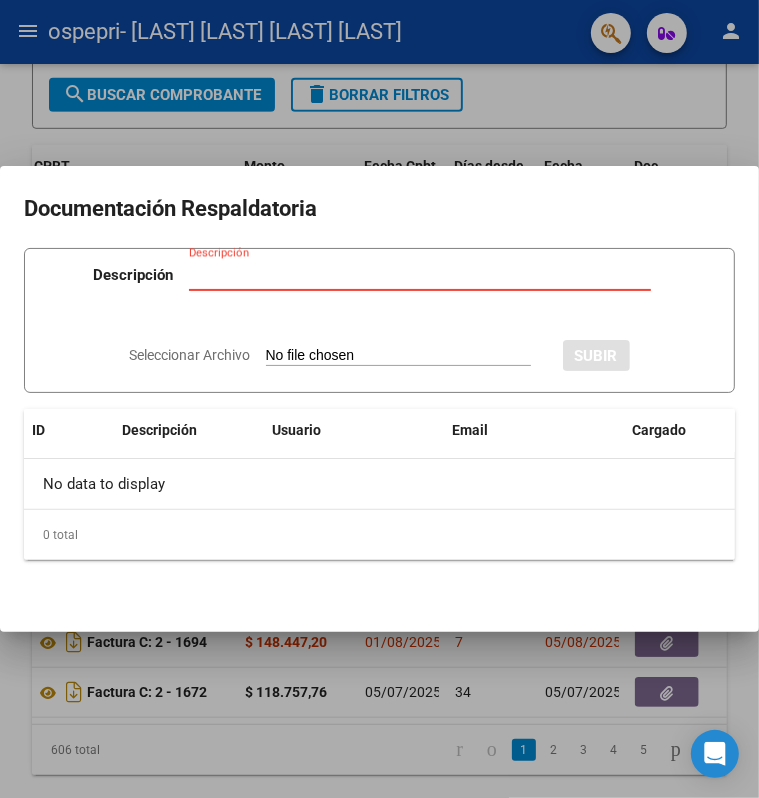 click on "Descripción" at bounding box center (420, 275) 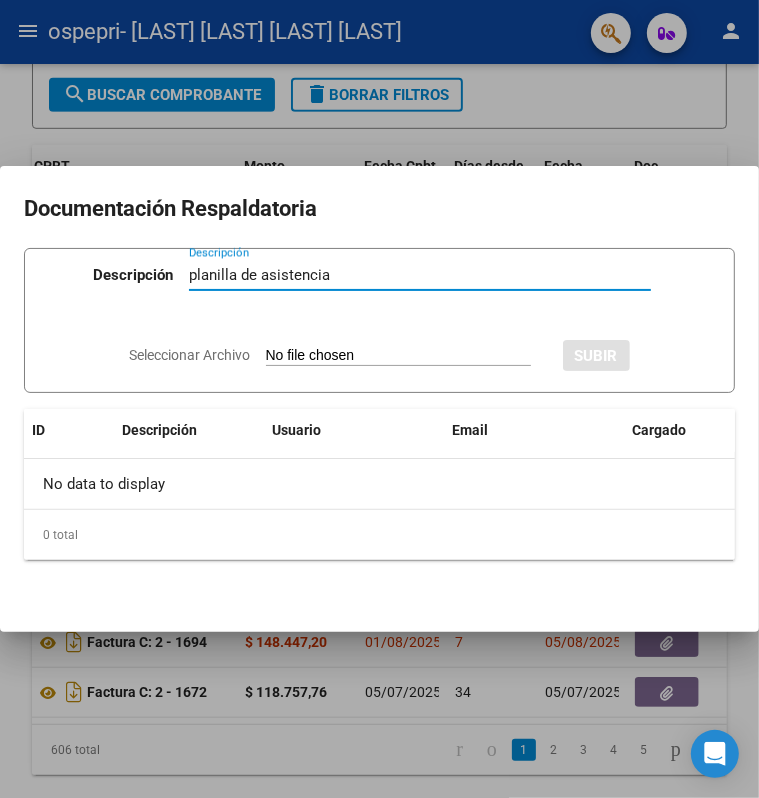 type on "planilla de asistencia" 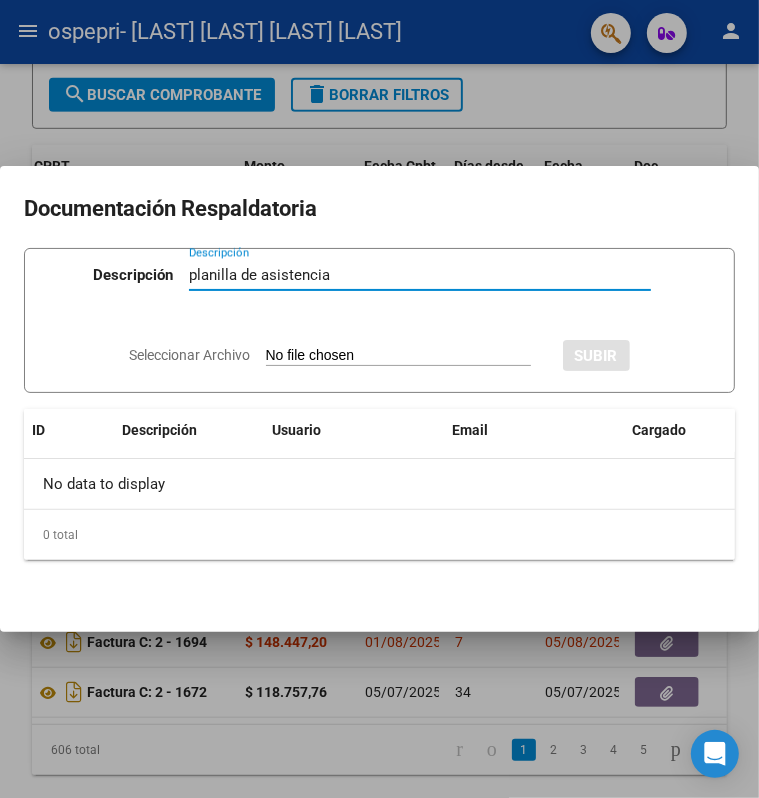 type on "C:\fakepath\Pol [LAST] 2025 asistencia .pdf" 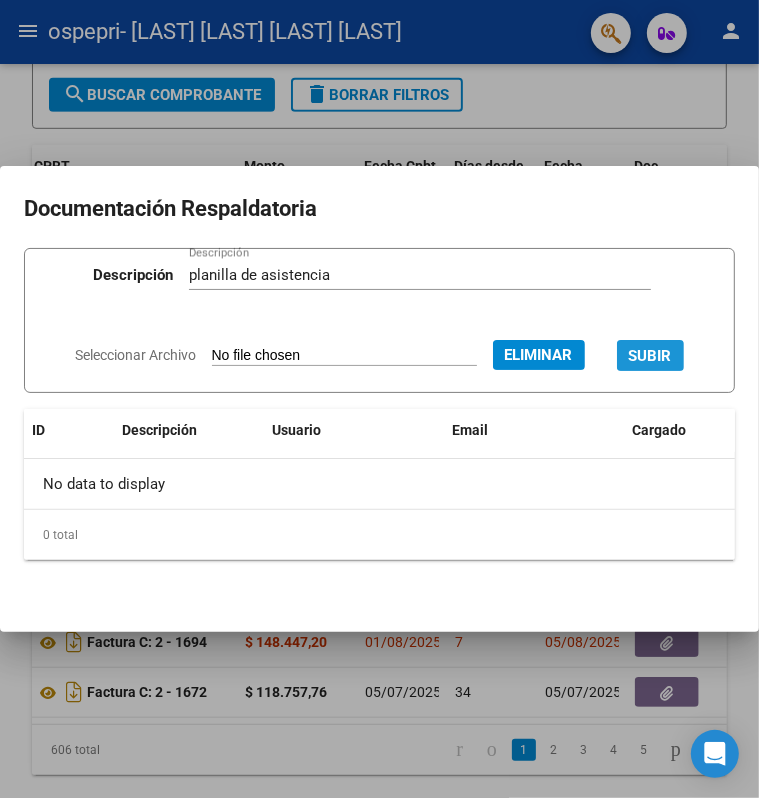 click on "SUBIR" at bounding box center [650, 356] 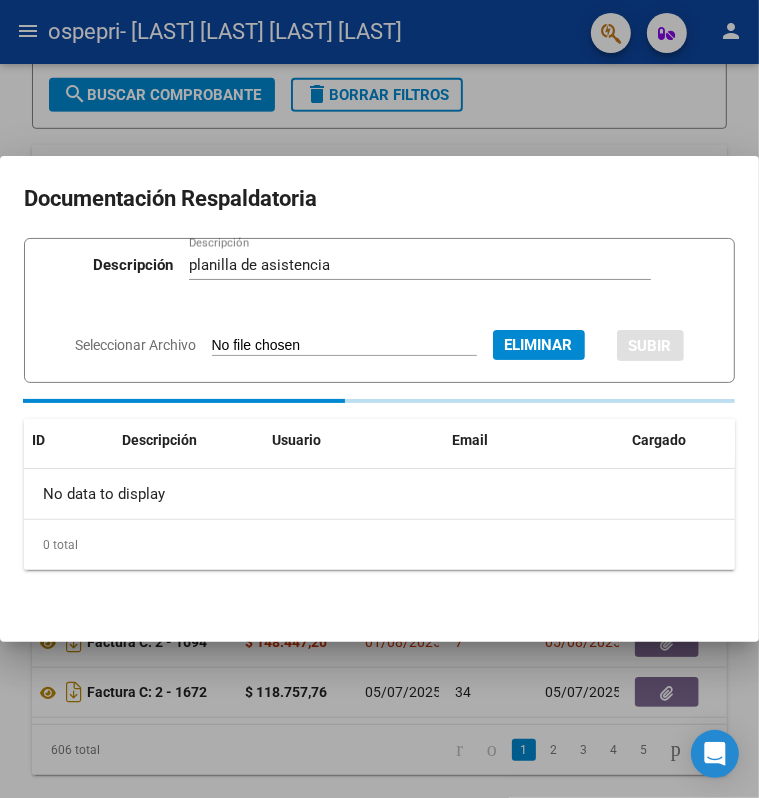 type 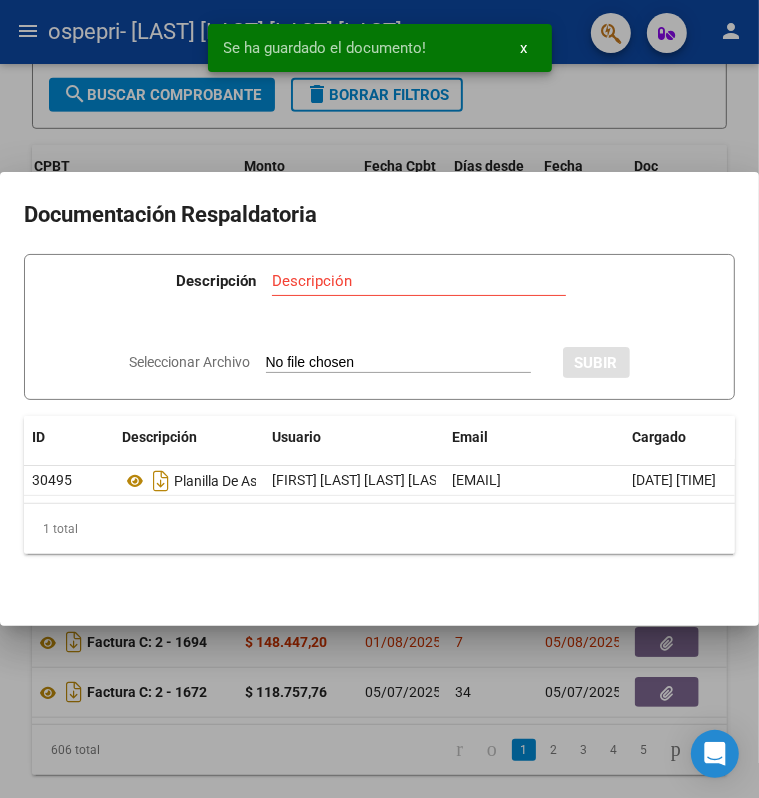 click at bounding box center (379, 399) 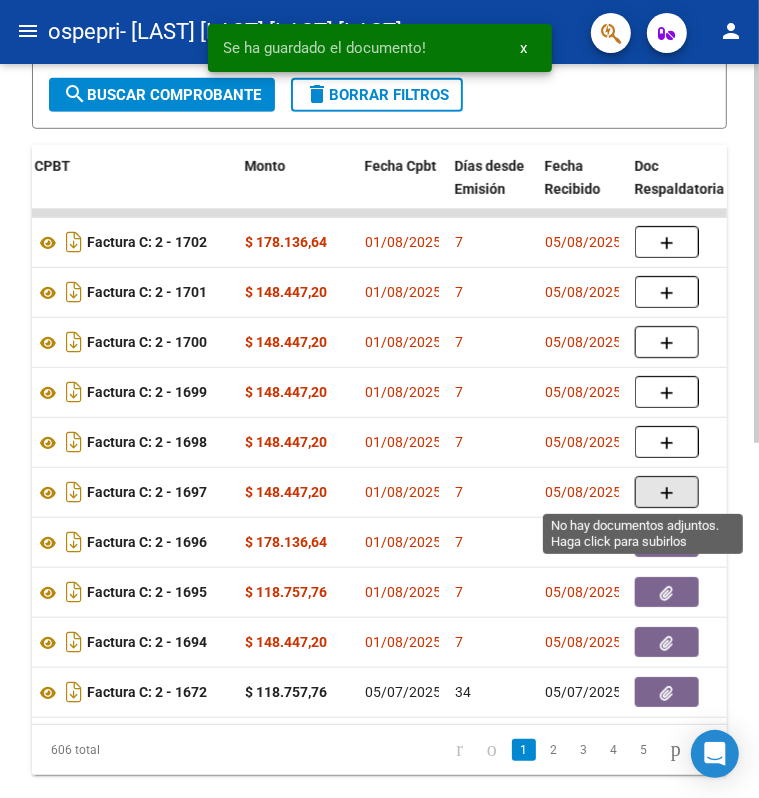 click 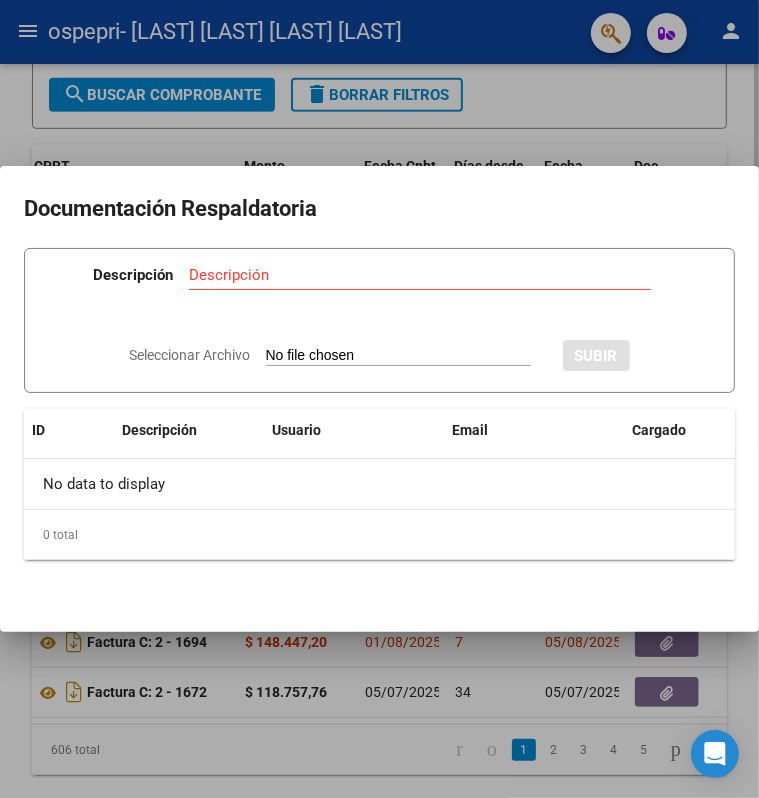 click on "No data to display" 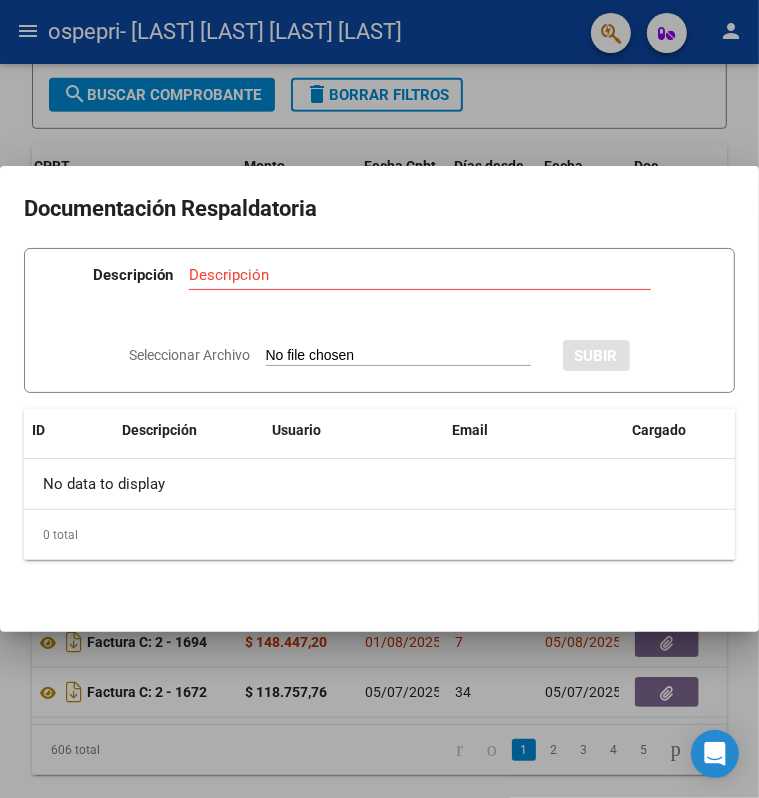 type on "C:\fakepath\Marcia [LAST] 25 asistencia.pdf" 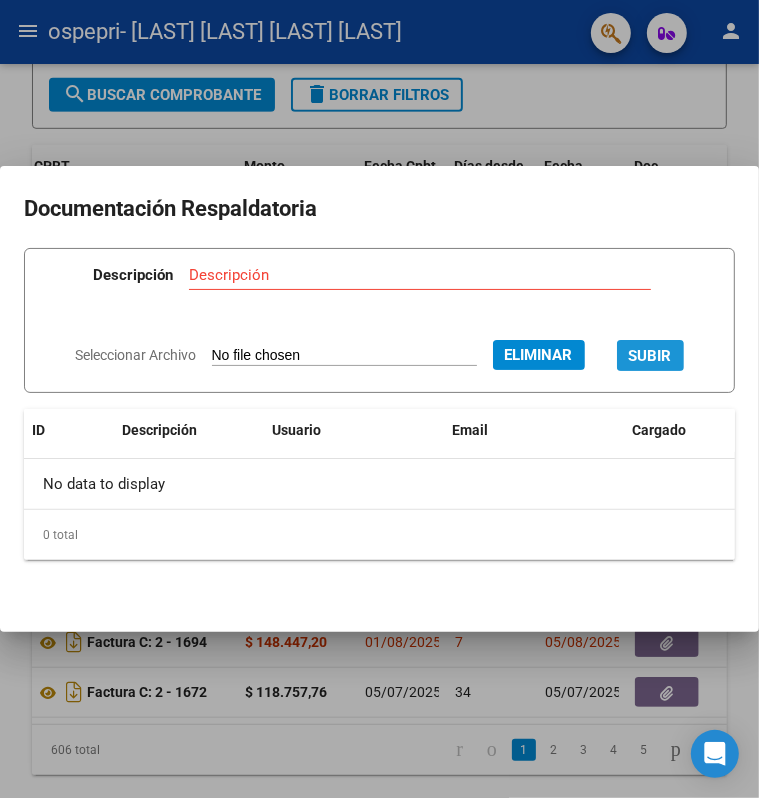click on "SUBIR" at bounding box center [650, 356] 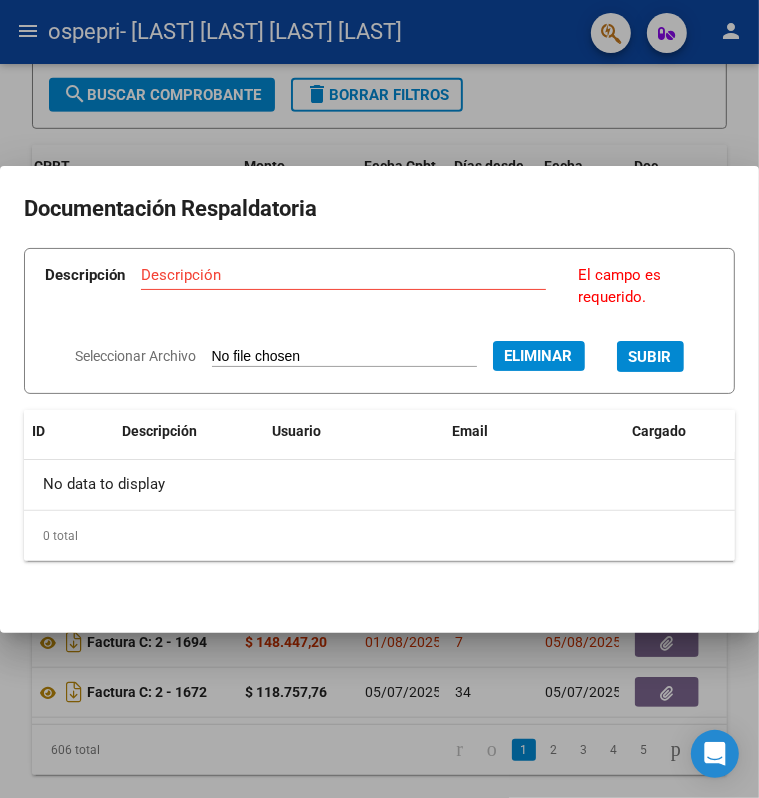 click on "Descripción" at bounding box center [343, 275] 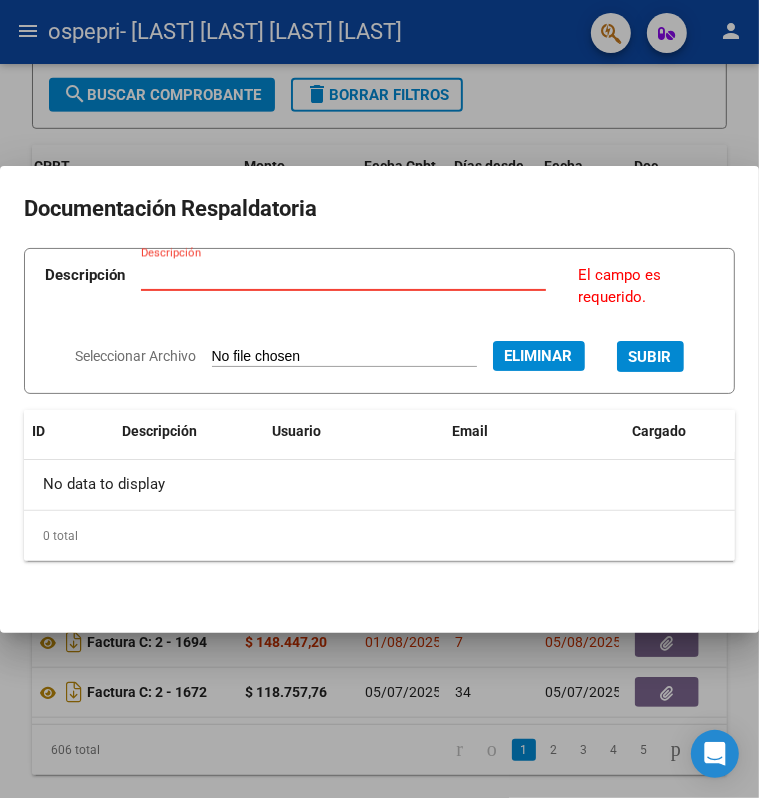 paste on "planilla de asistencia" 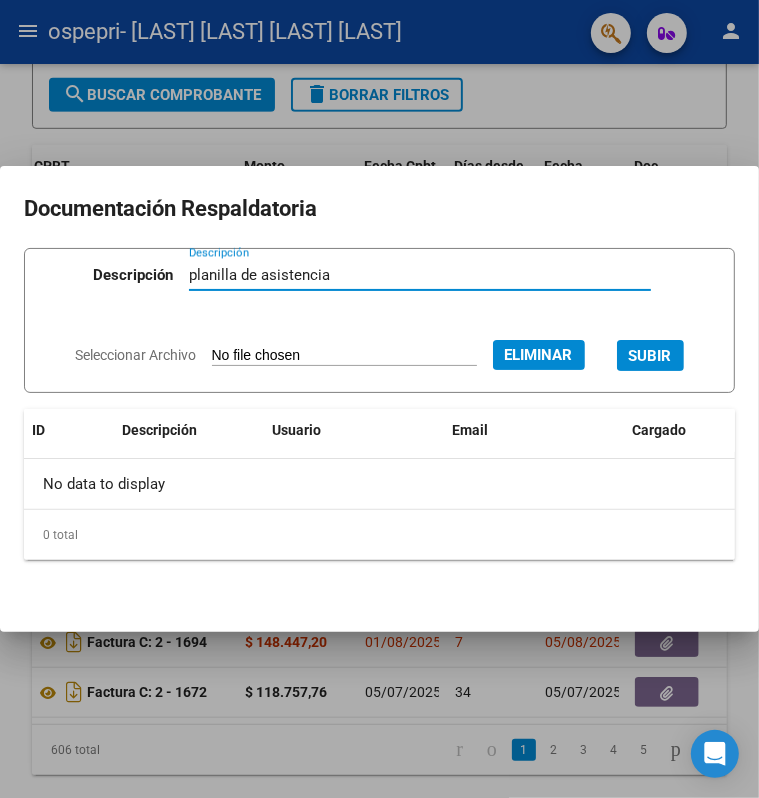 type on "planilla de asistencia" 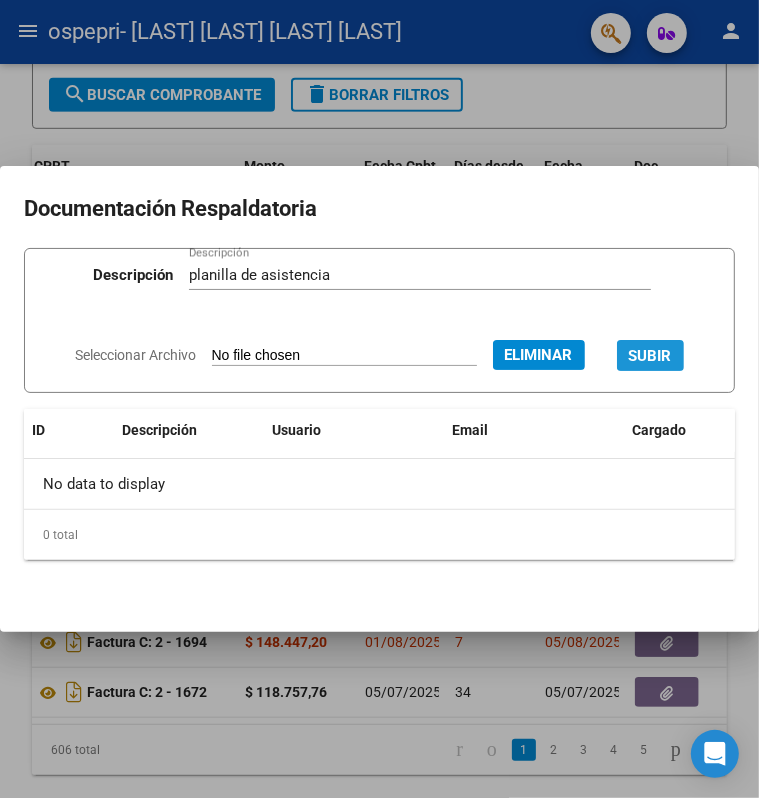 click on "SUBIR" at bounding box center (650, 355) 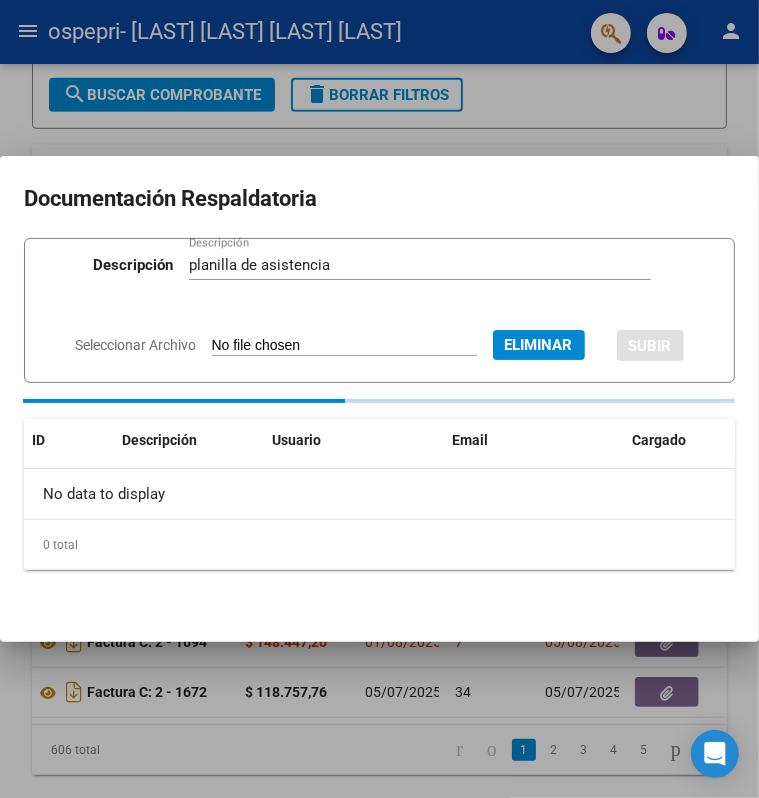 type 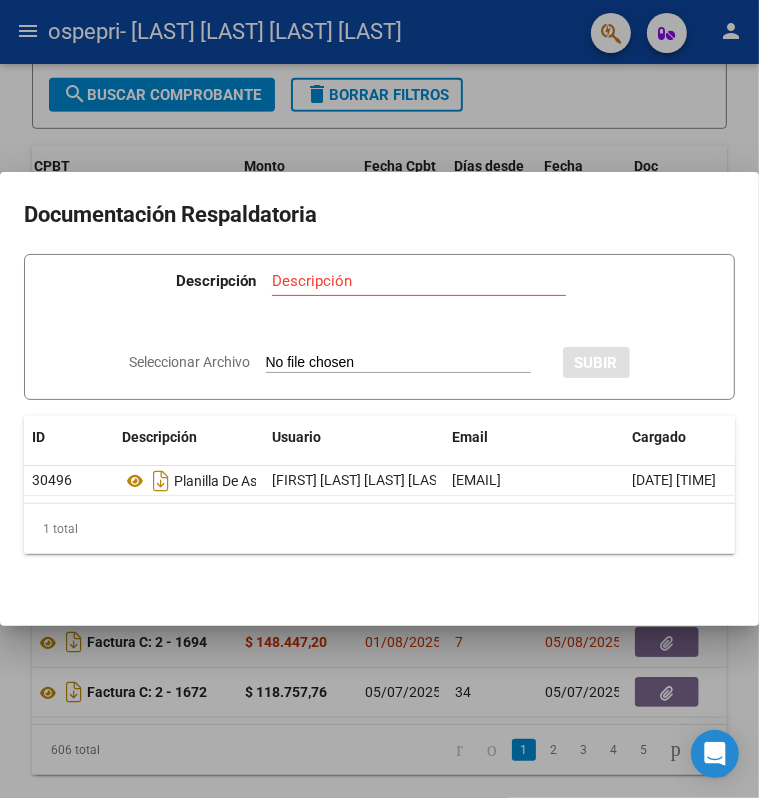 click at bounding box center (379, 399) 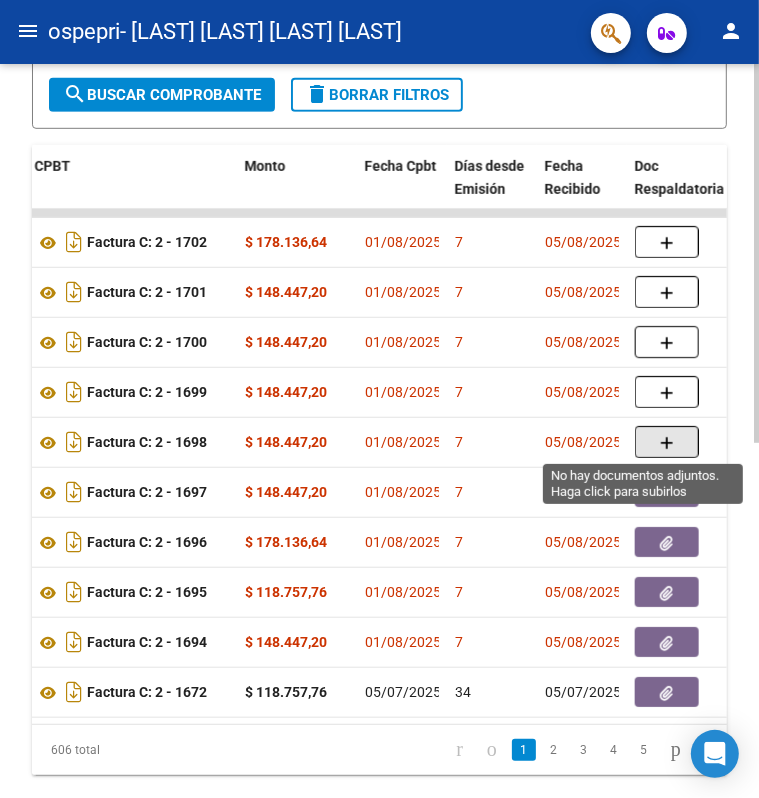 click 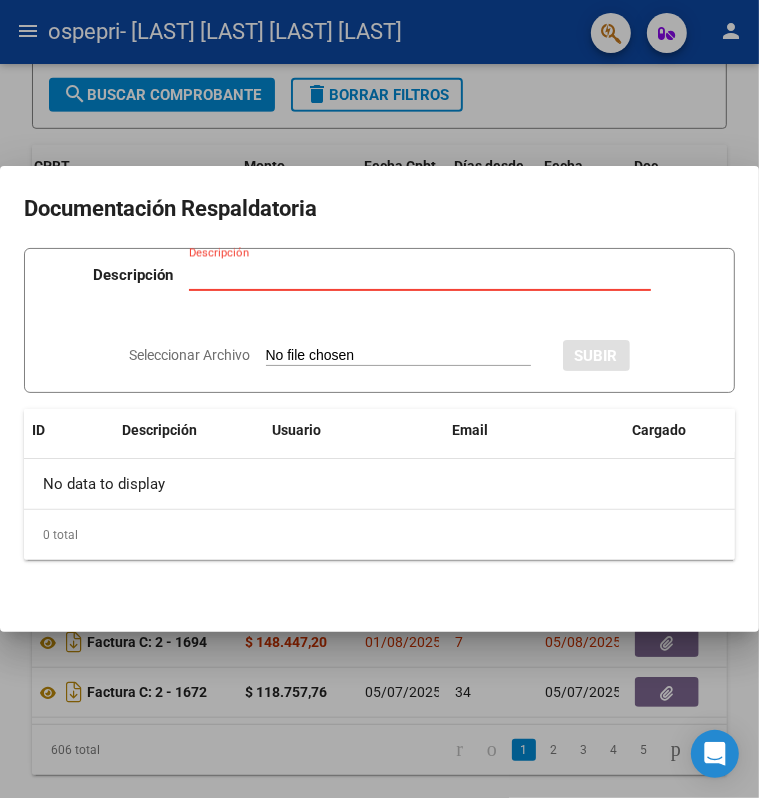 type on "C:\fakepath\Aron [LAST] [LAST] .pdf" 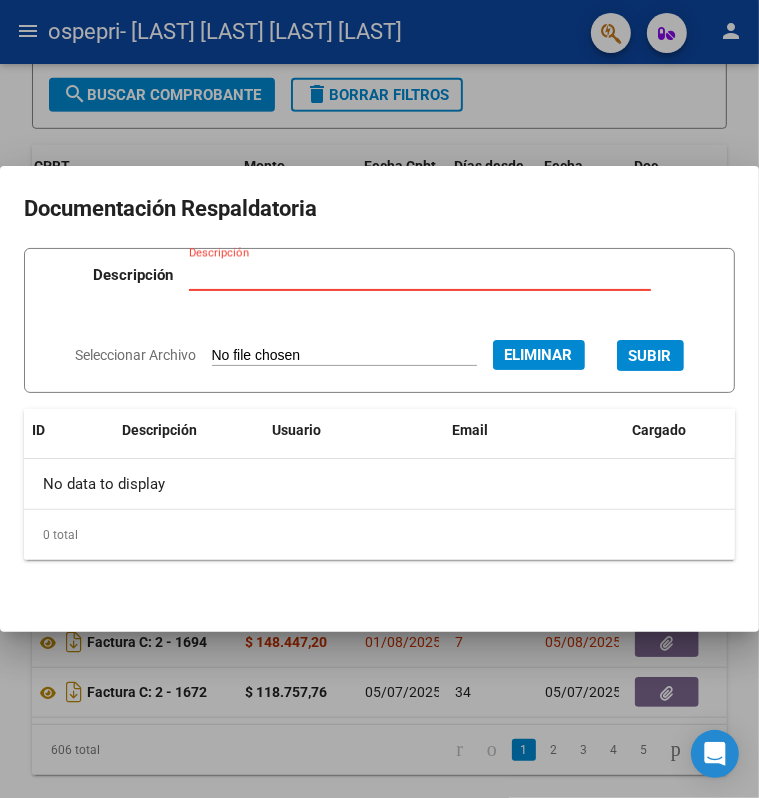 paste on "planilla de asistencia" 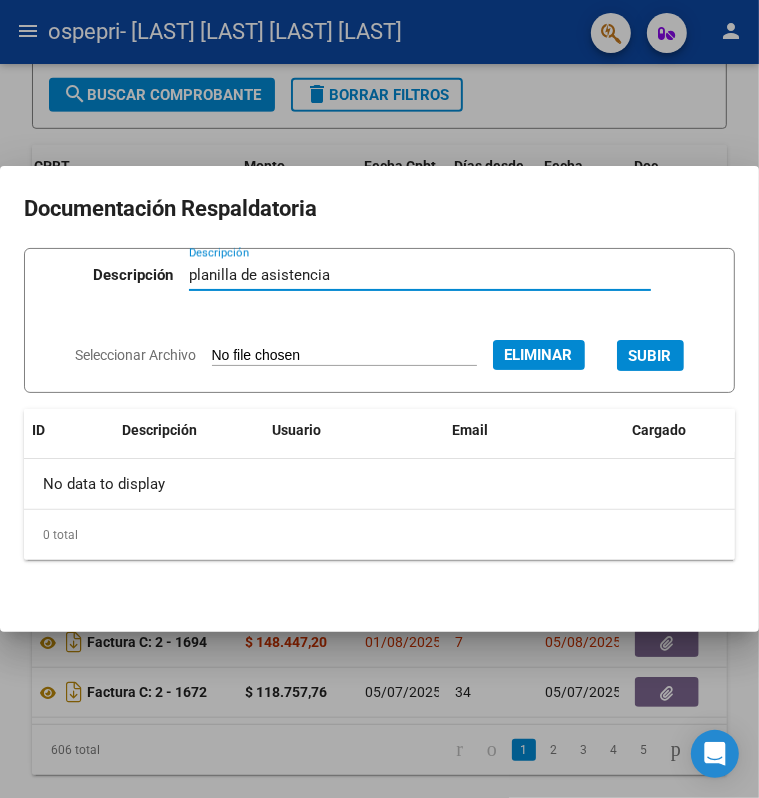 type on "planilla de asistencia" 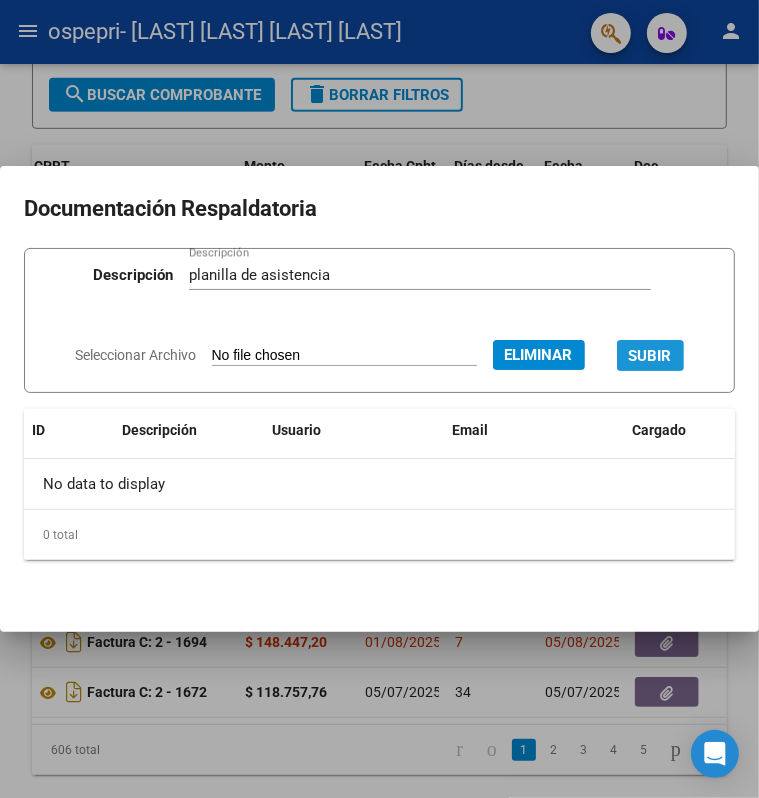 click on "SUBIR" at bounding box center [650, 356] 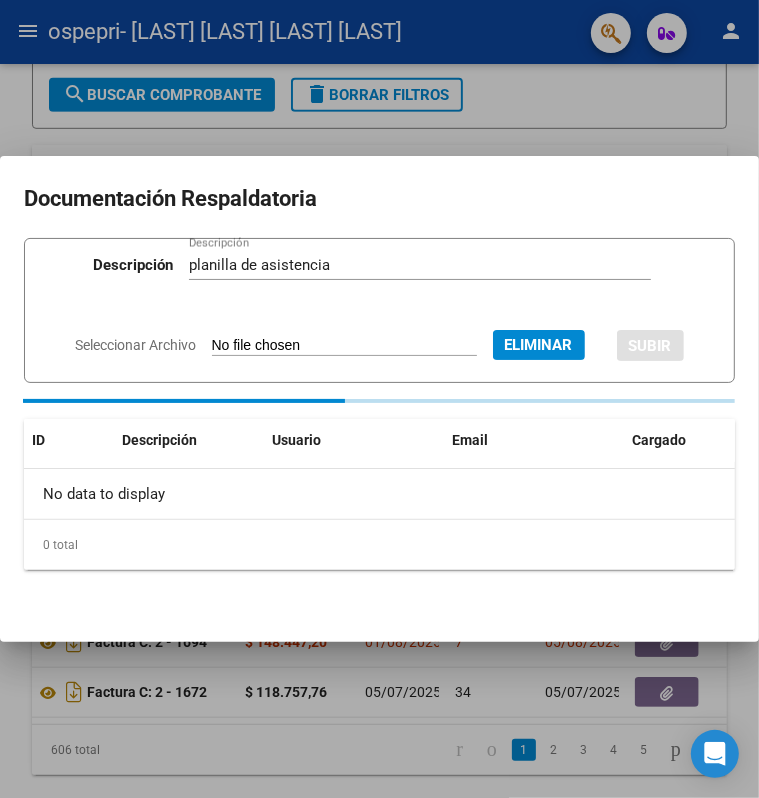 type 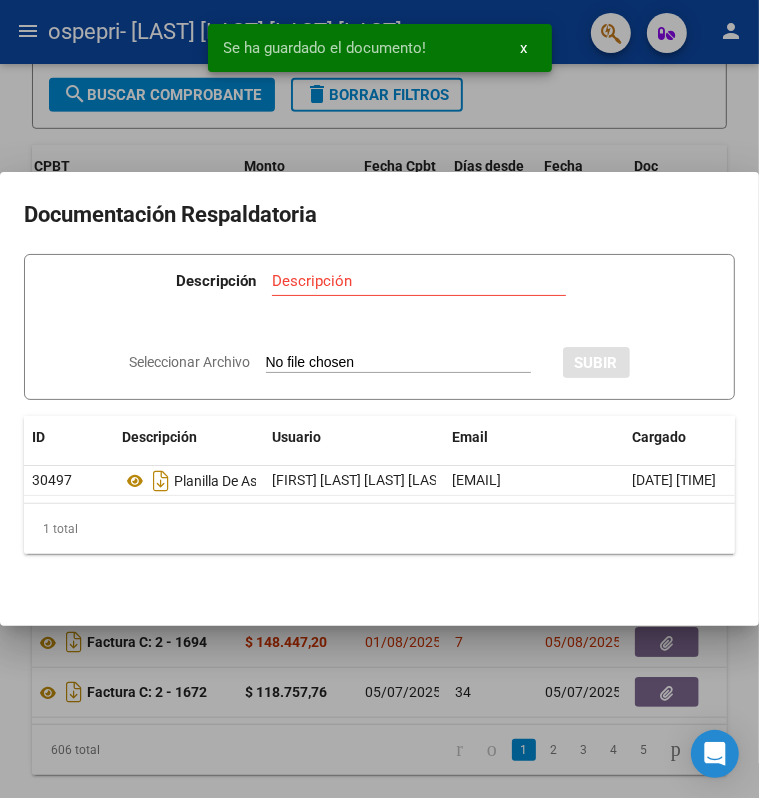 click at bounding box center (379, 399) 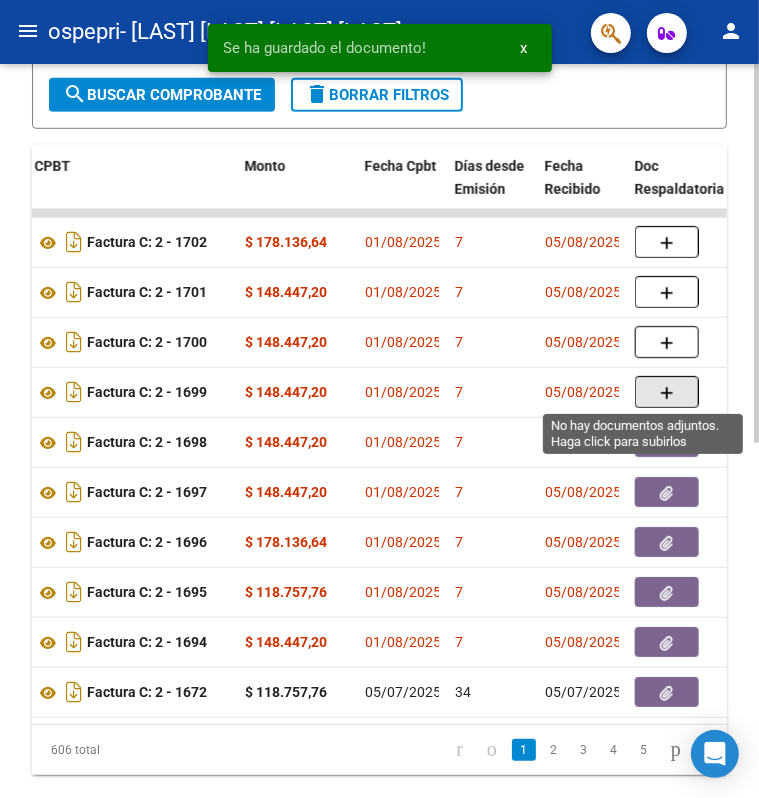 click 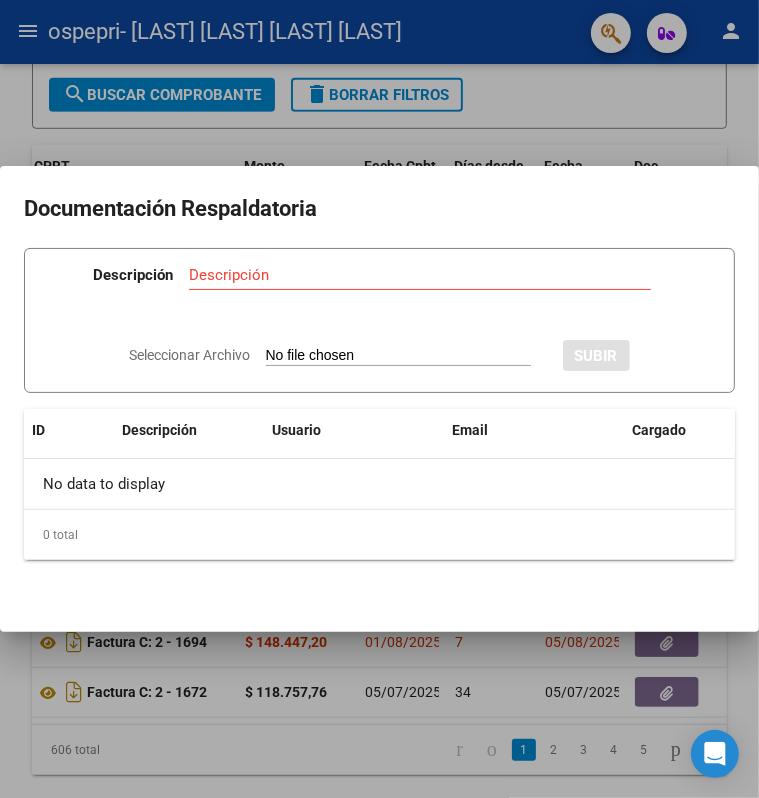 type on "C:\fakepath\Juany [LAST] [LAST].pdf" 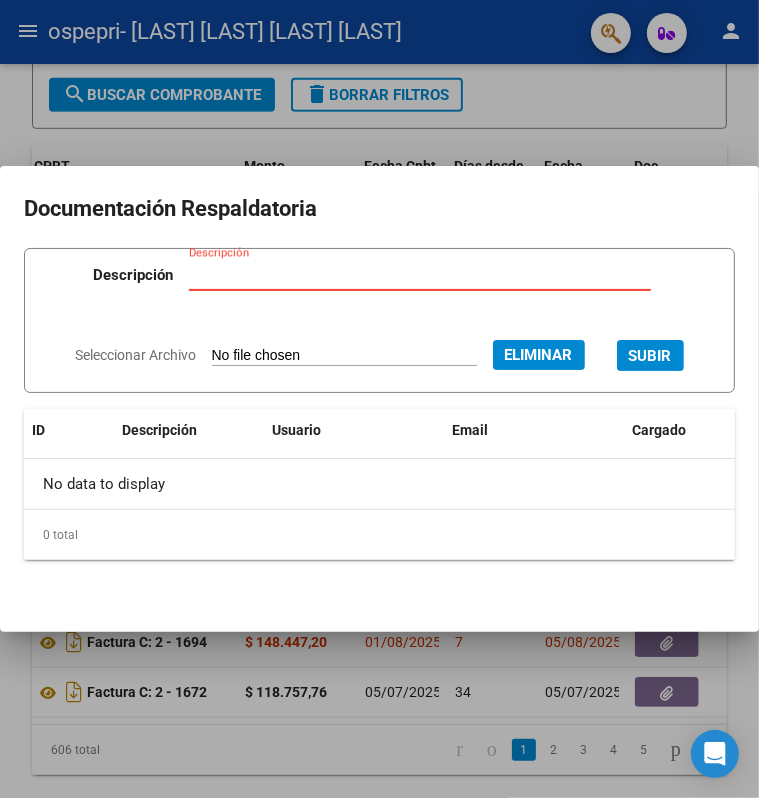 paste on "planilla de asistencia" 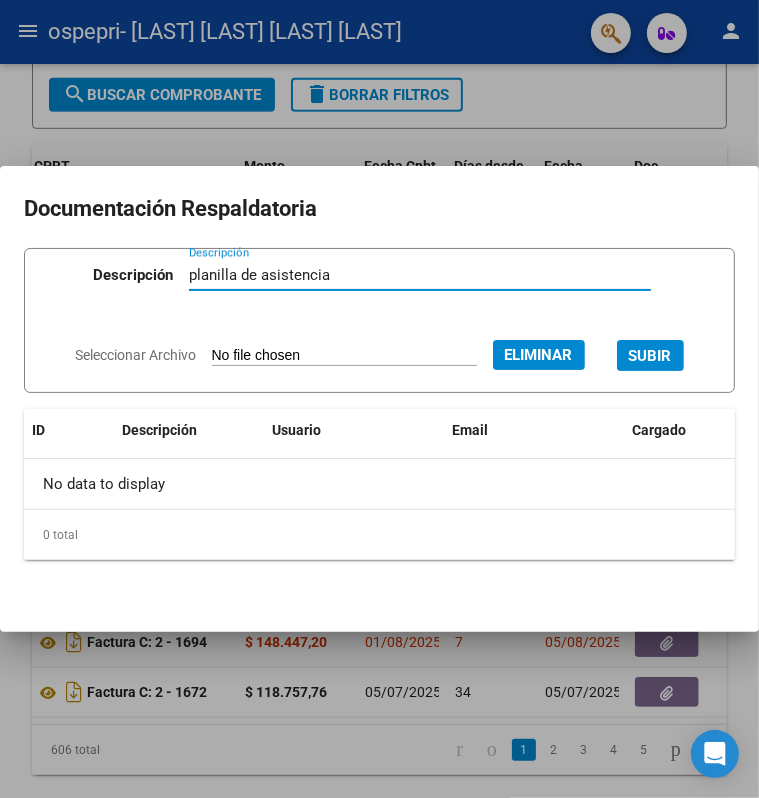 type on "planilla de asistencia" 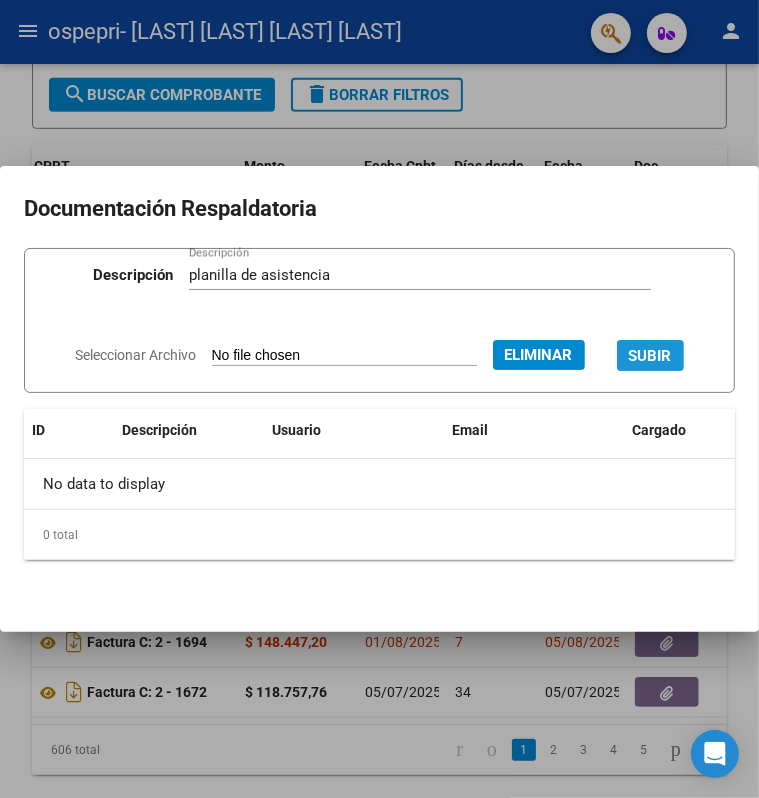 click on "SUBIR" at bounding box center (650, 356) 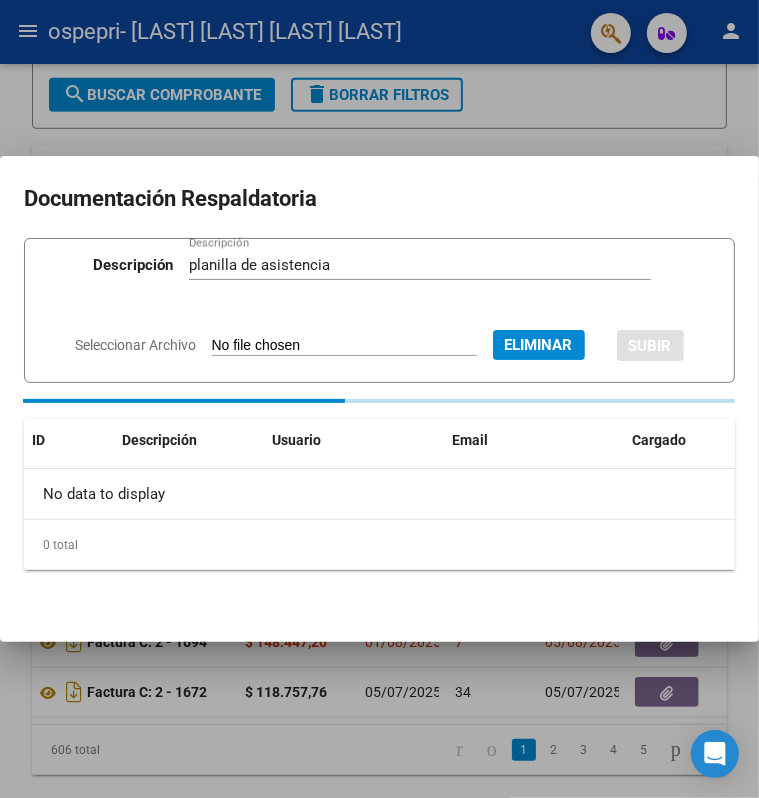 type 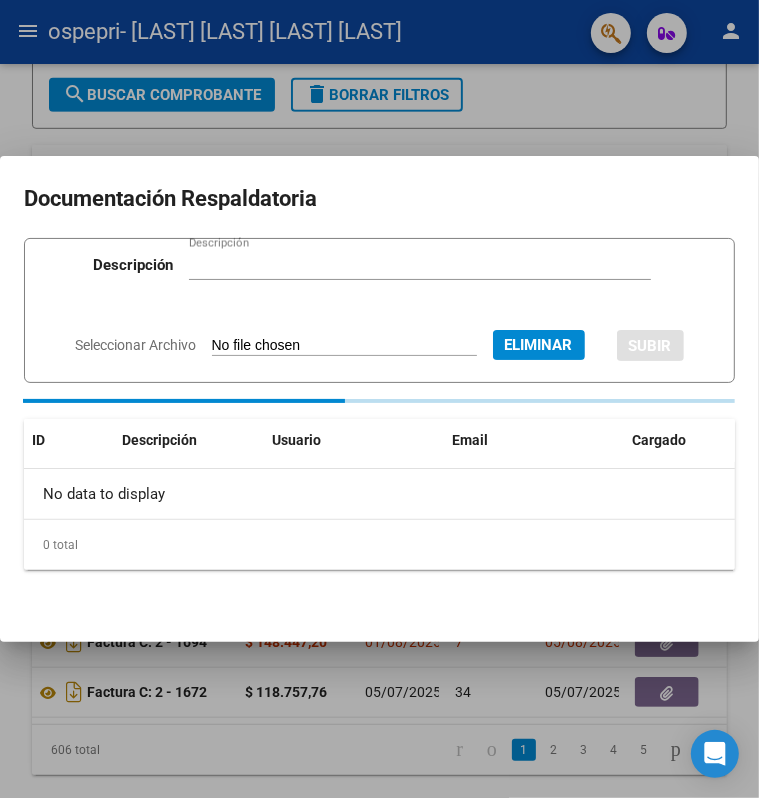 type 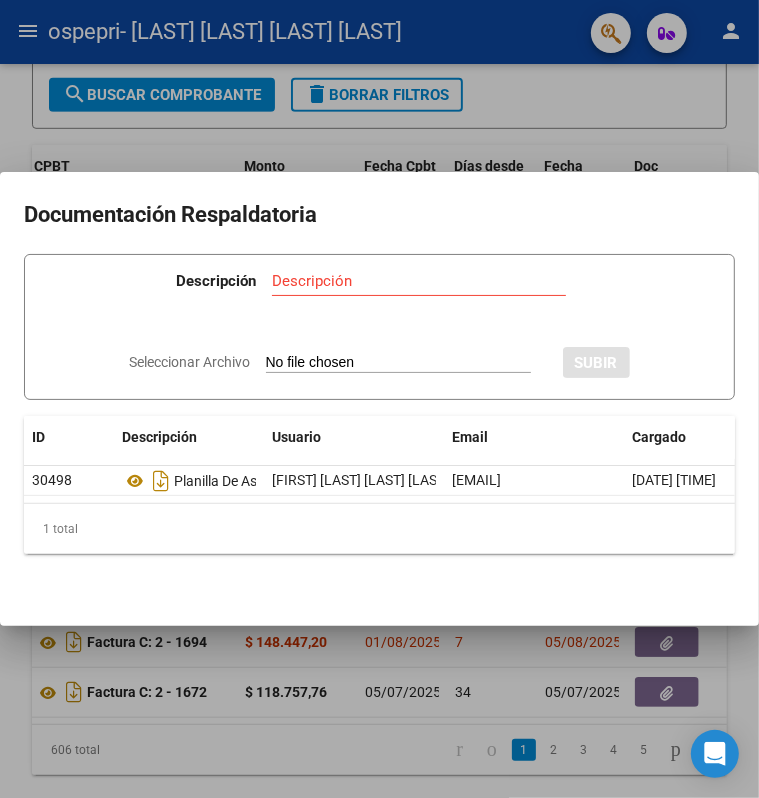 click at bounding box center (379, 399) 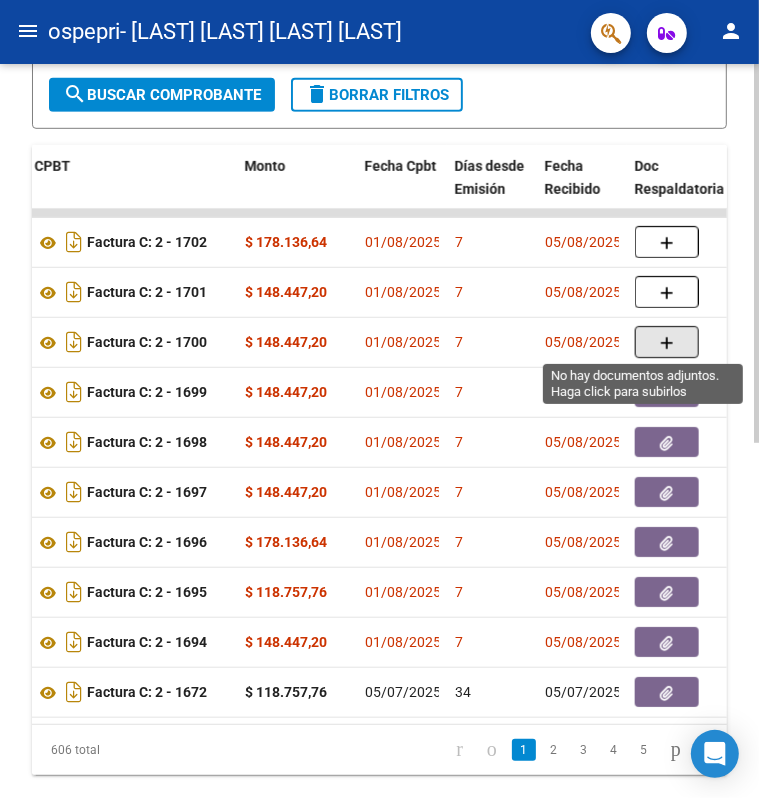click 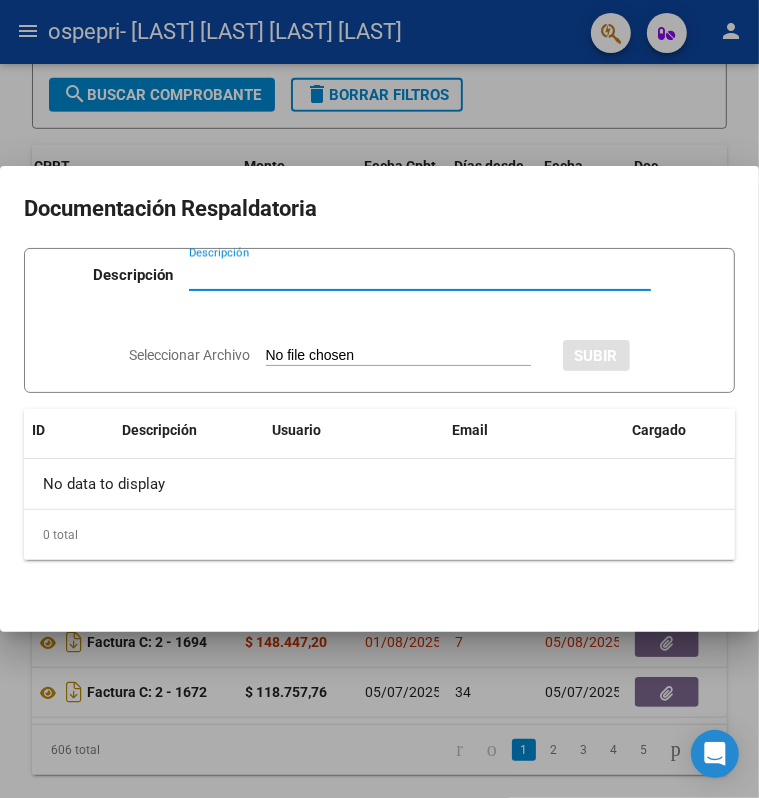 click at bounding box center (379, 399) 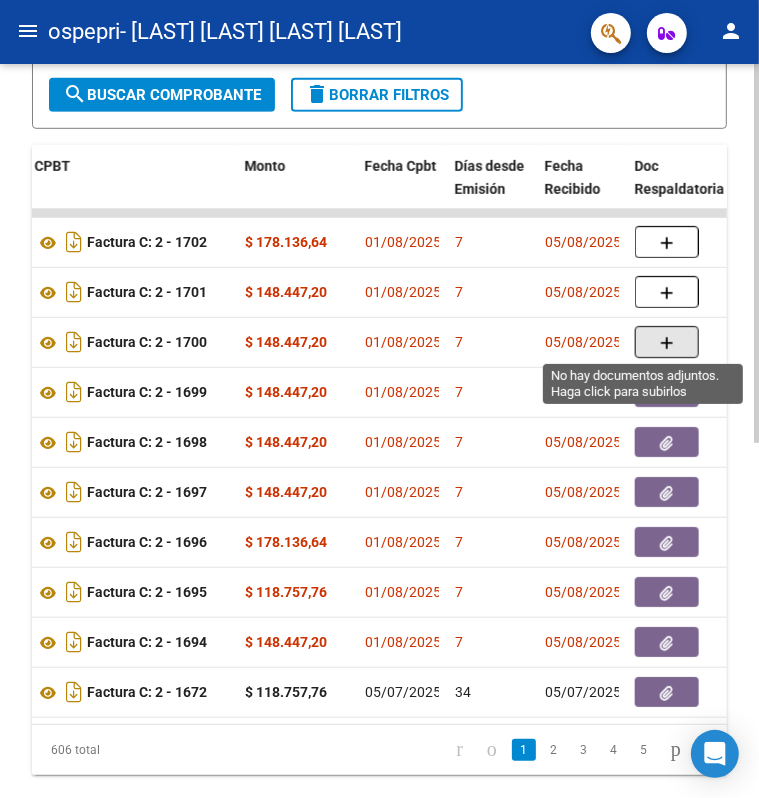 click 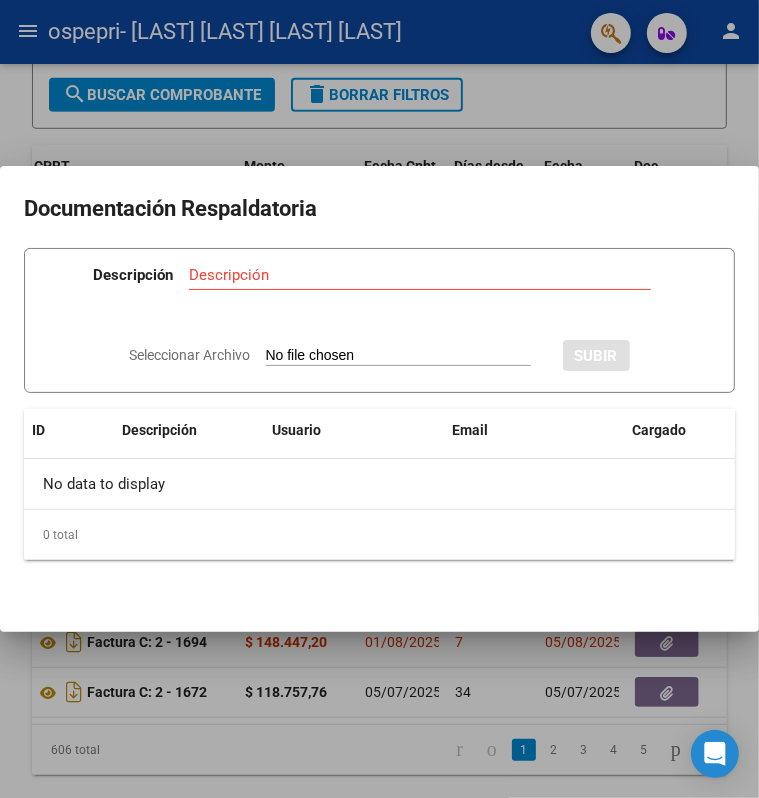 type on "C:\fakepath\Juany [LAST] [LAST].pdf" 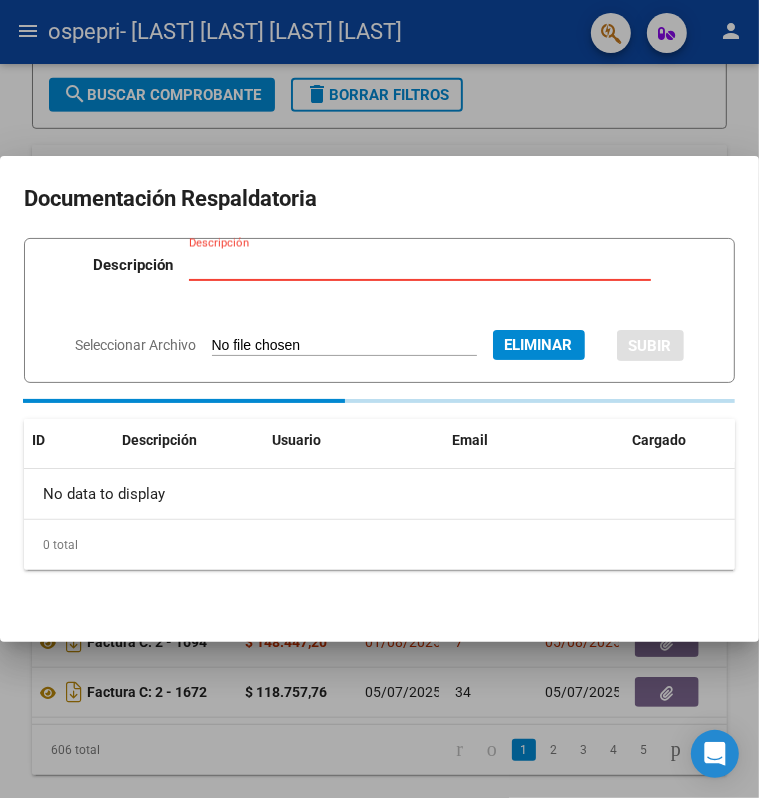 click on "Descripción" at bounding box center [420, 265] 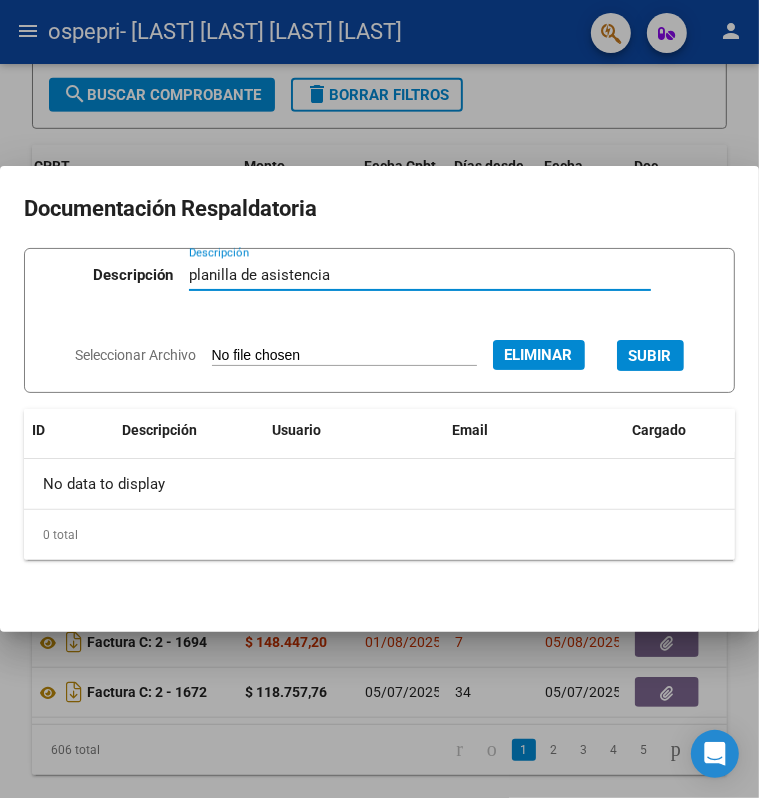 type on "planilla de asistencia" 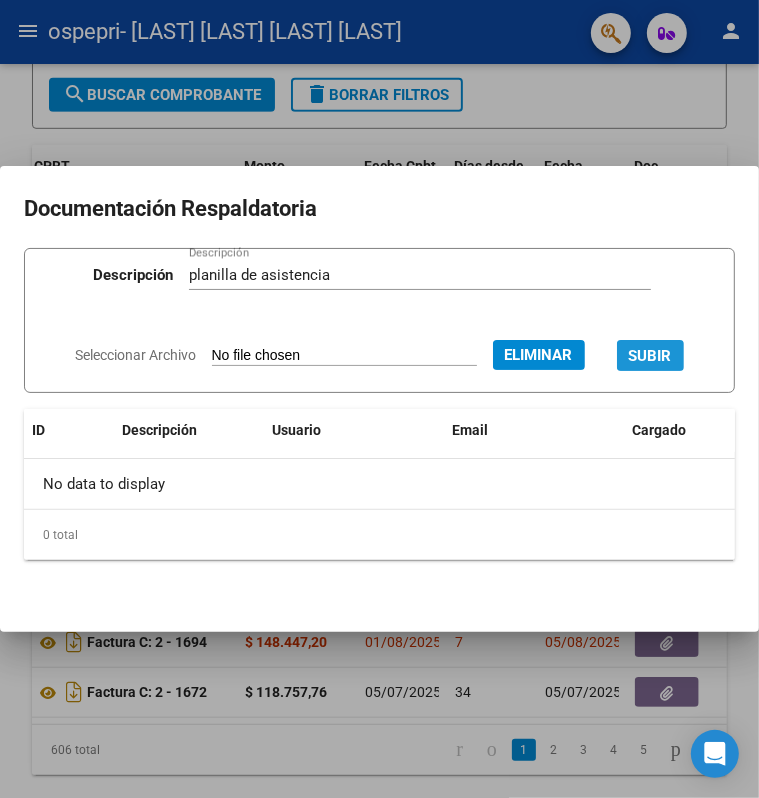 click on "SUBIR" at bounding box center [650, 356] 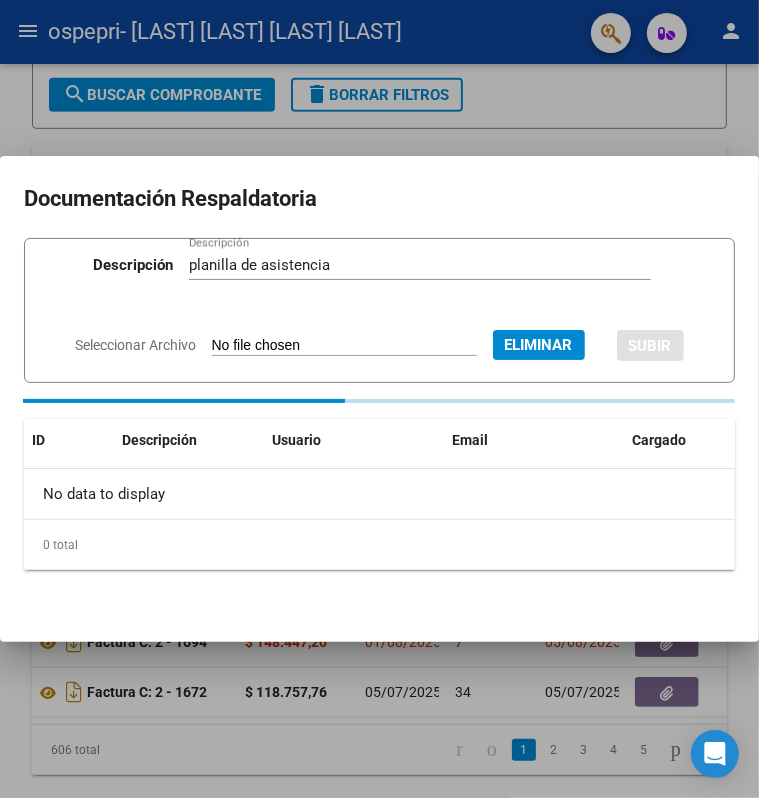 type 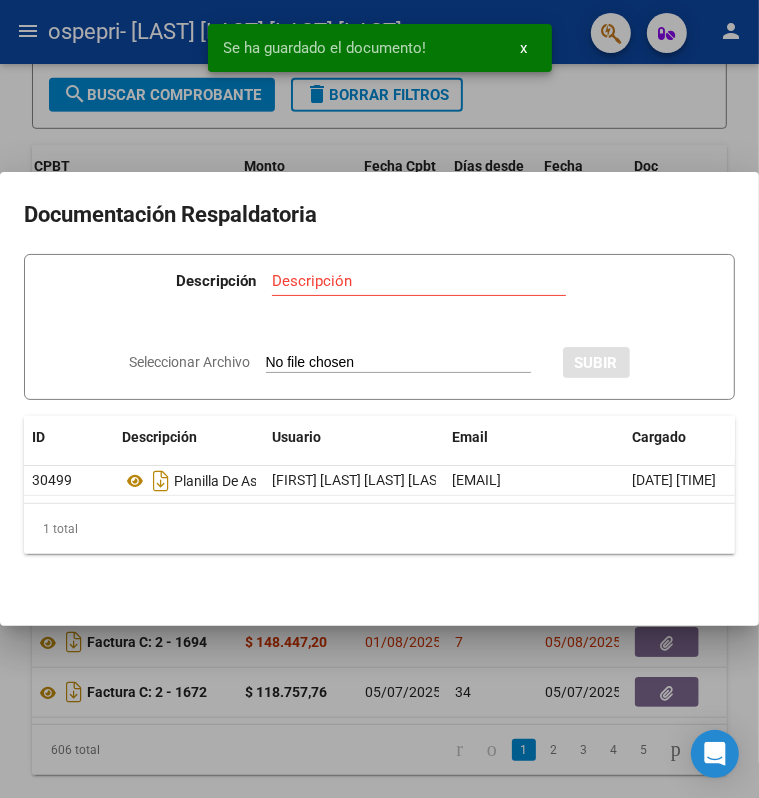 click at bounding box center [379, 399] 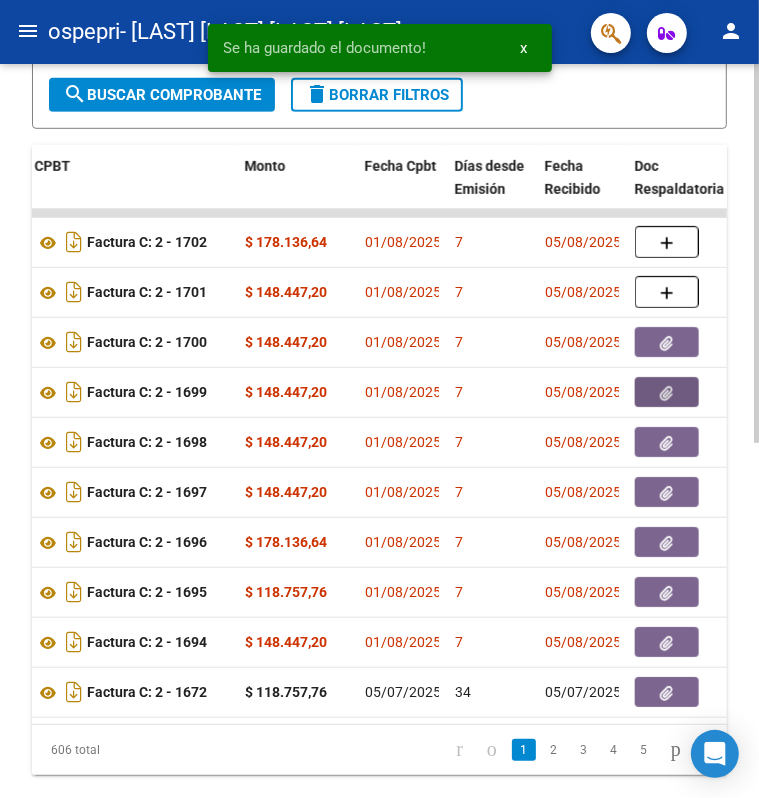 click 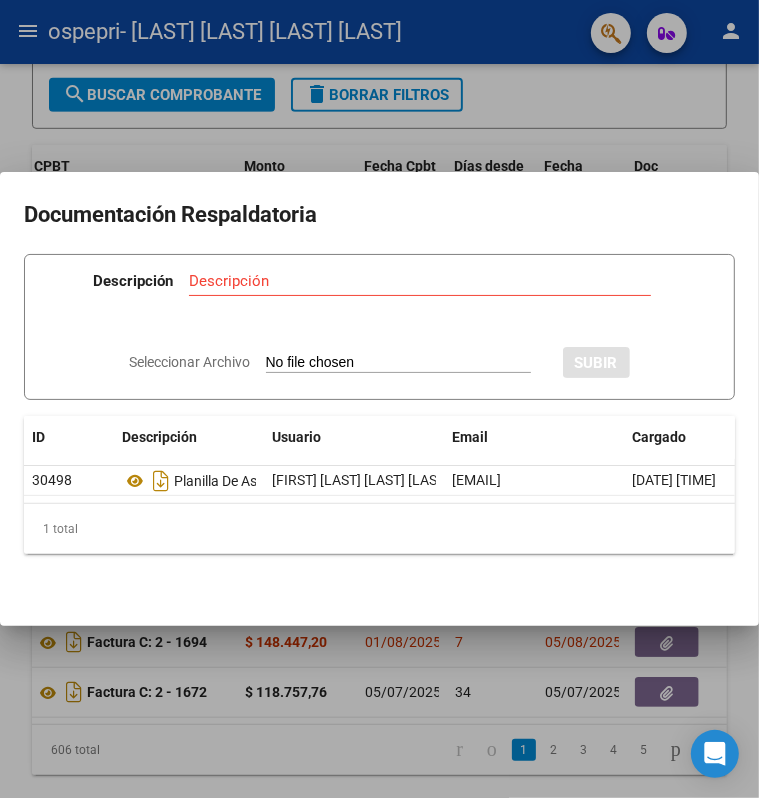 scroll, scrollTop: 0, scrollLeft: 139, axis: horizontal 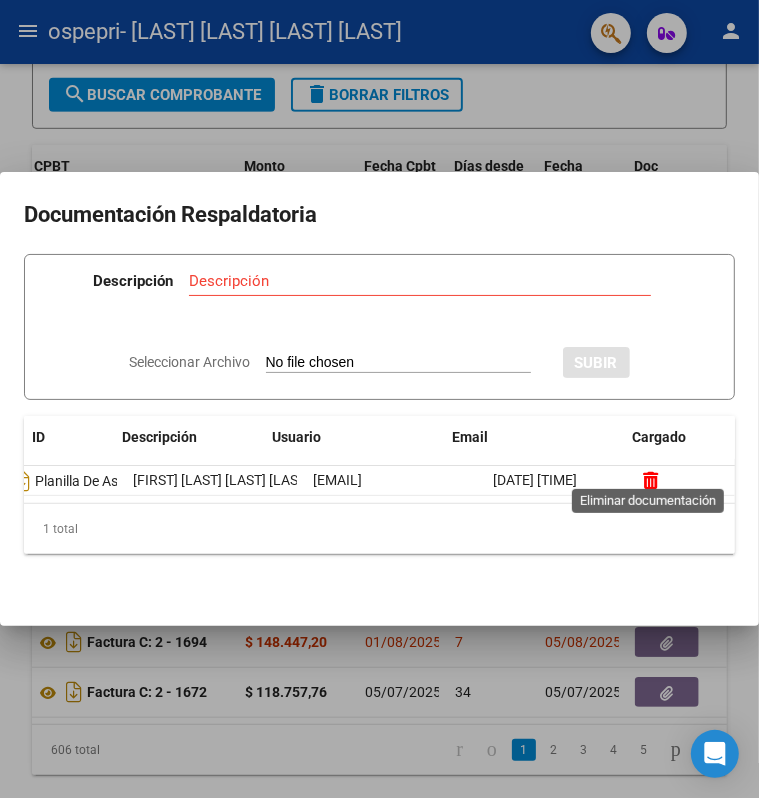 click 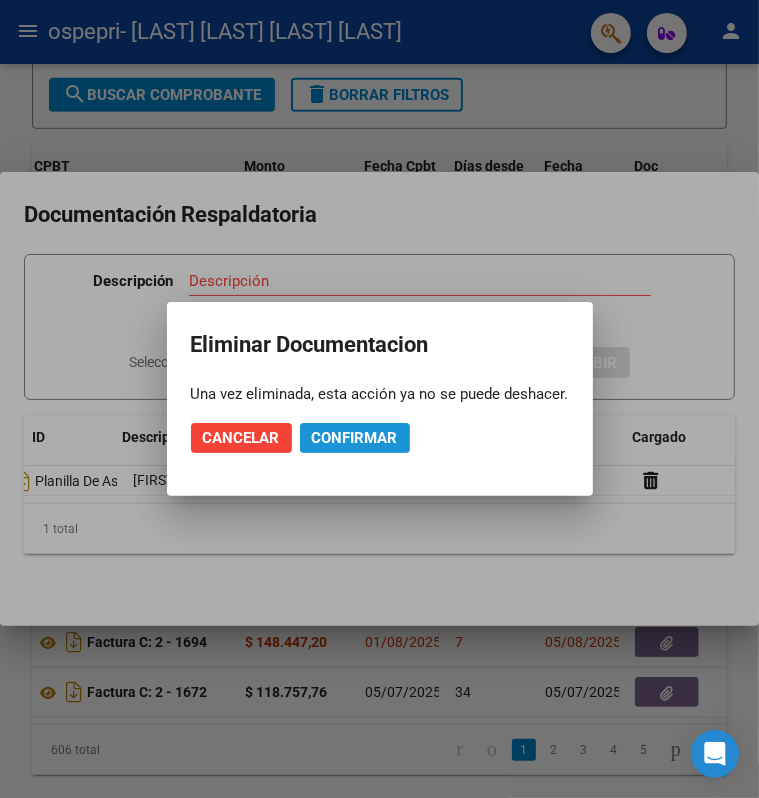 click on "Confirmar" 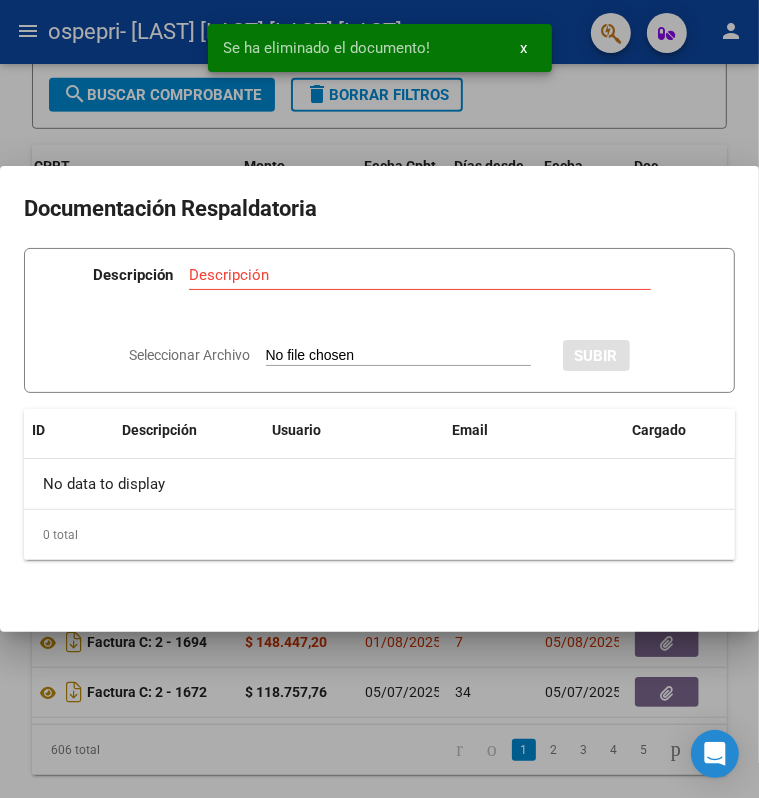 type on "C:\fakepath\Juan bautista [LAST] [LAST] .pdf" 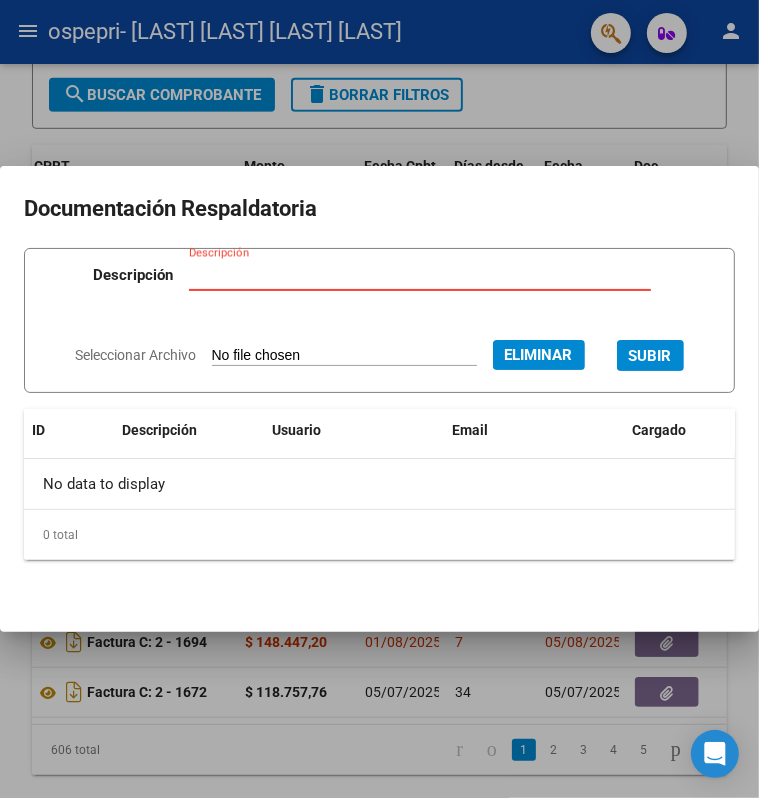 click on "Descripción" at bounding box center (420, 275) 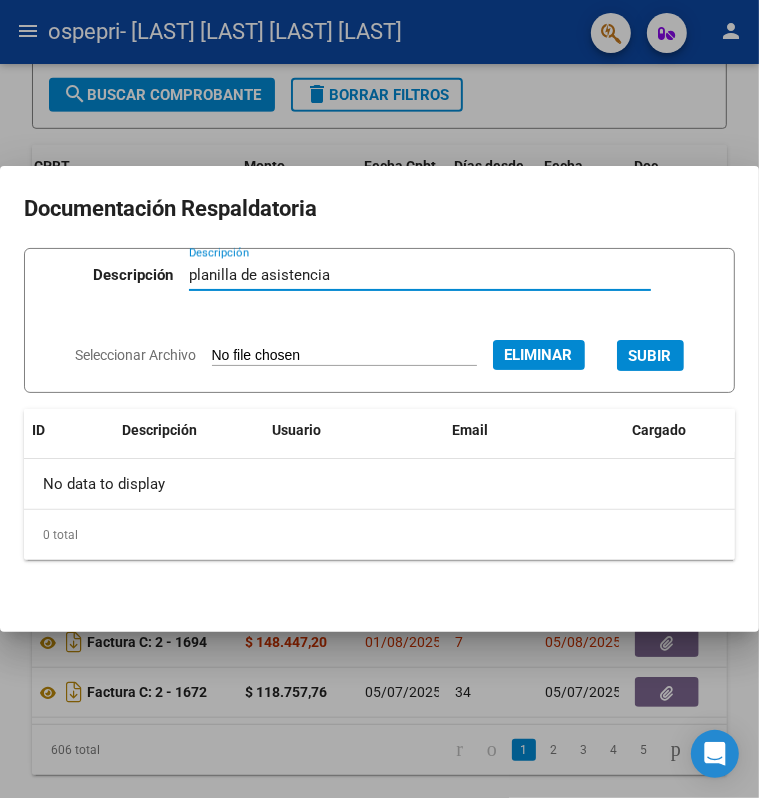 type on "planilla de asistencia" 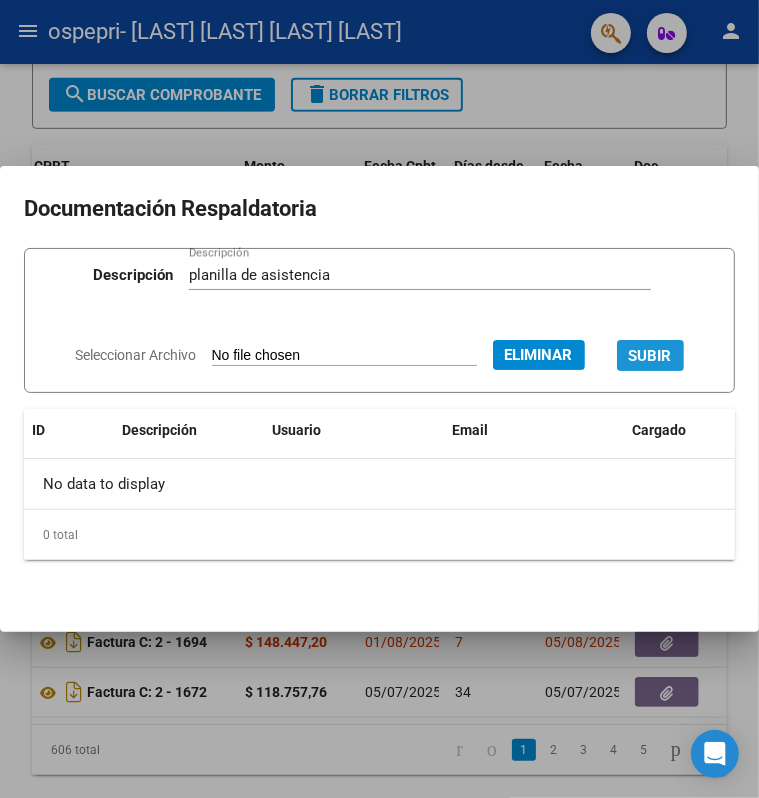 click on "SUBIR" at bounding box center [650, 356] 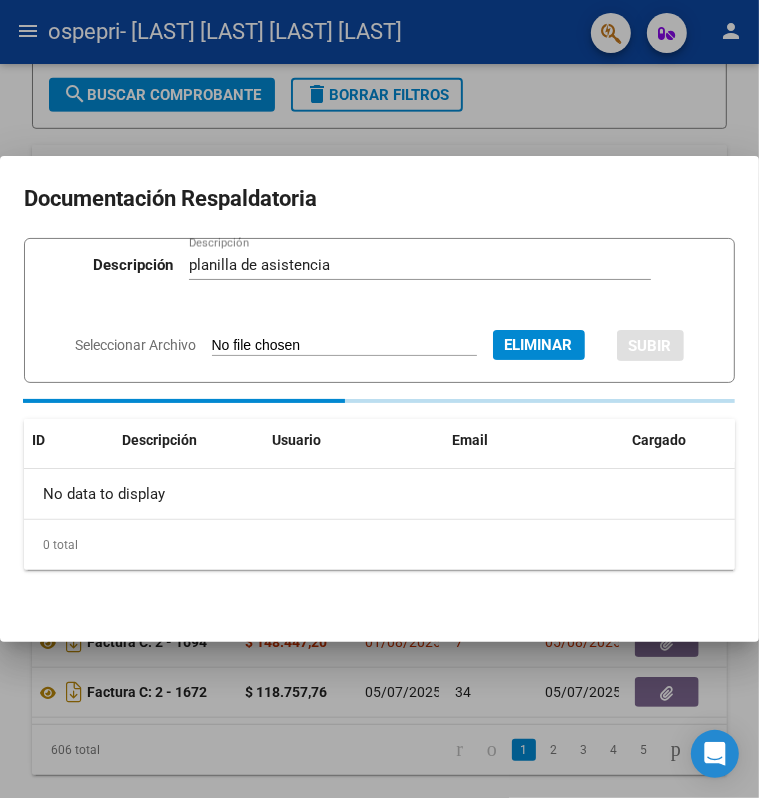 type 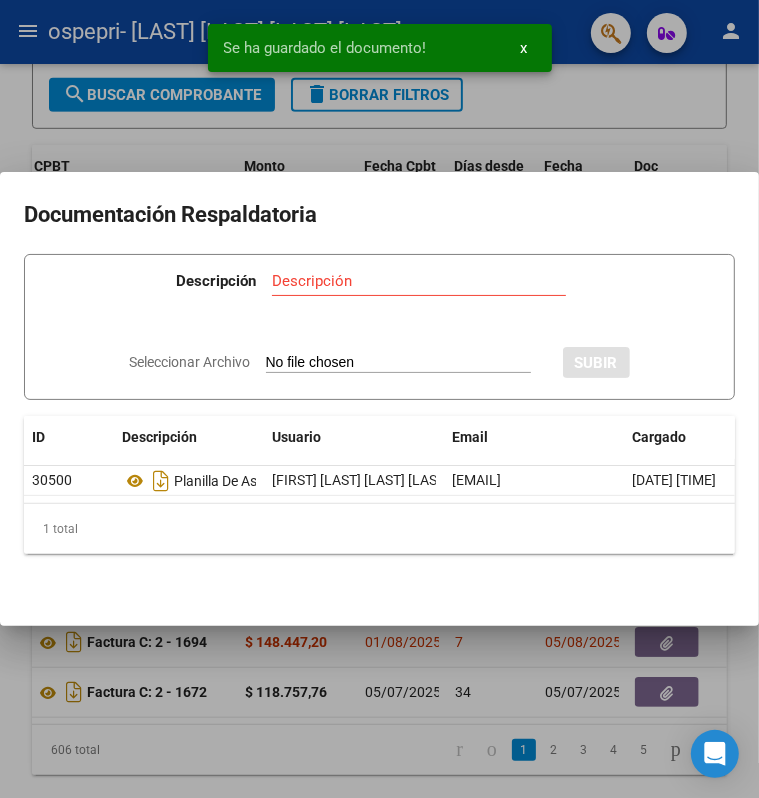 click at bounding box center (379, 399) 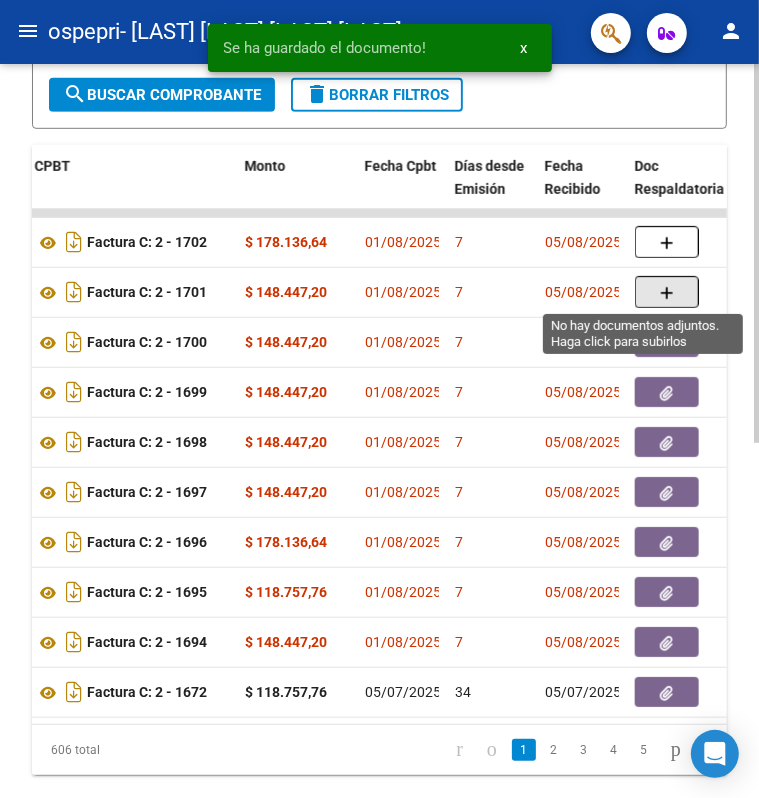 click 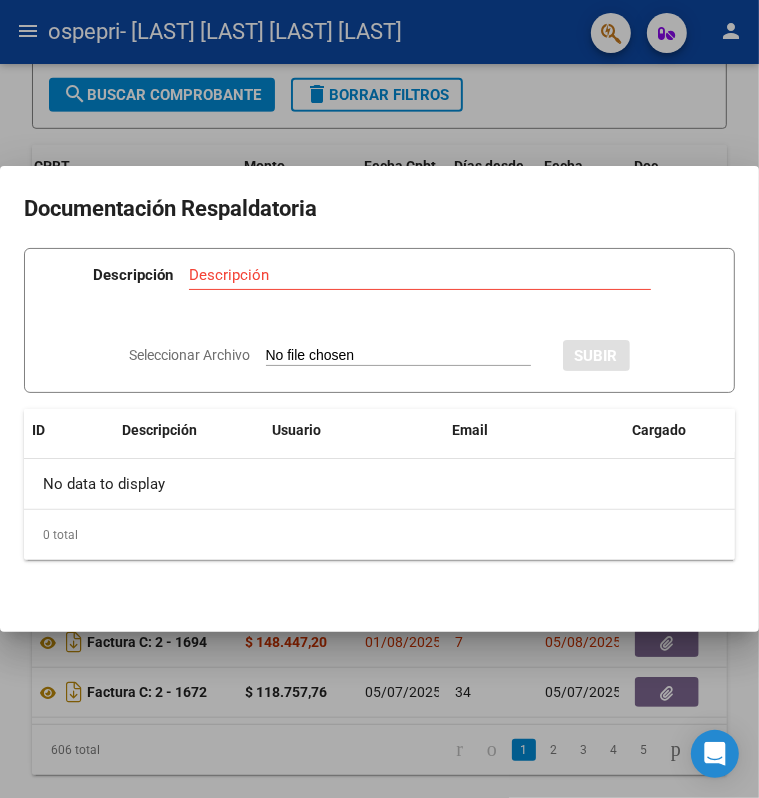 type on "C:\fakepath\Geldrez [LAST] 25 asistencia.pdf" 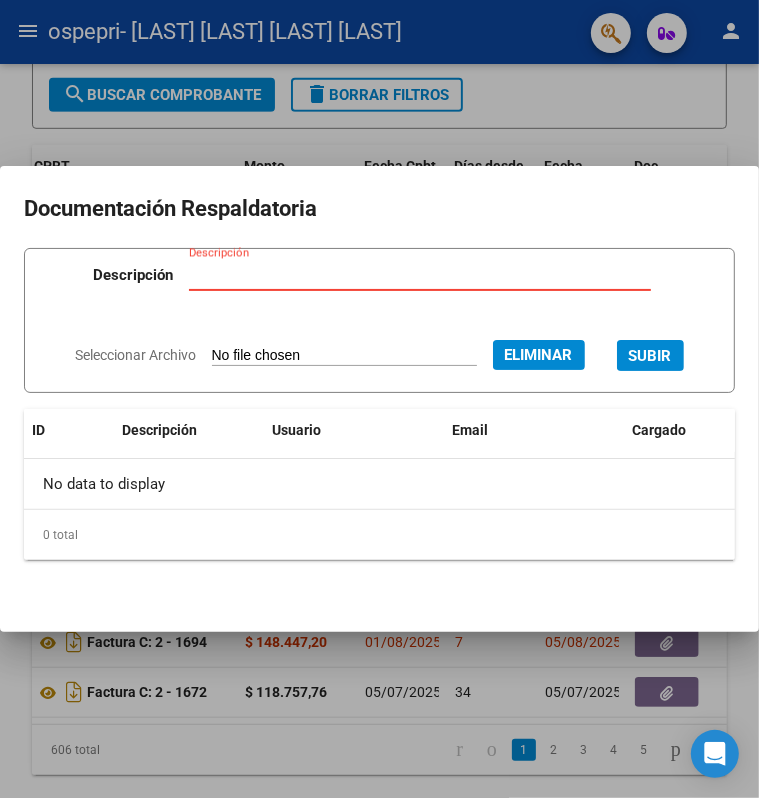 click on "Descripción" at bounding box center (420, 275) 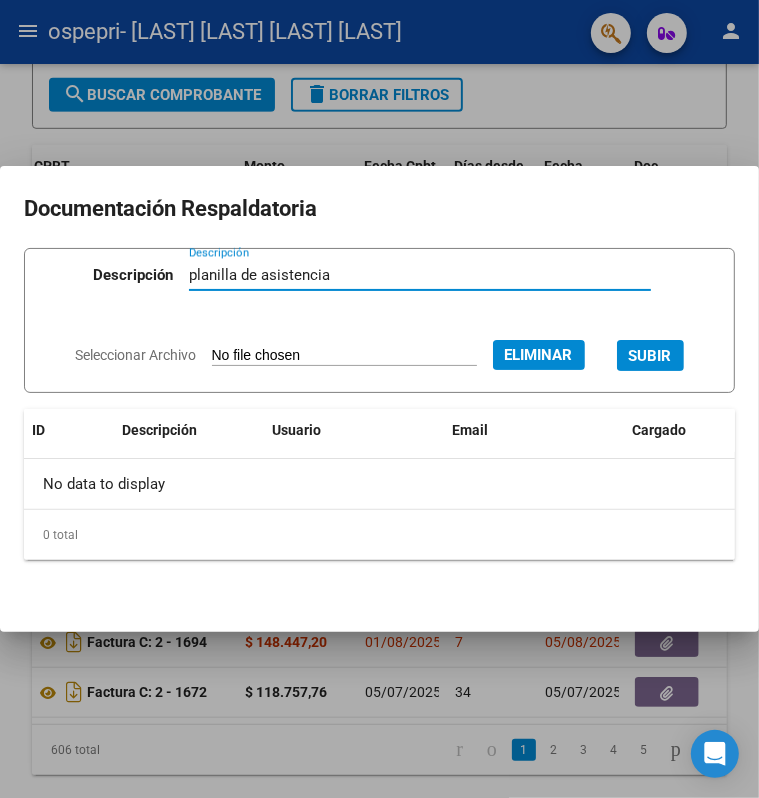 type on "planilla de asistencia" 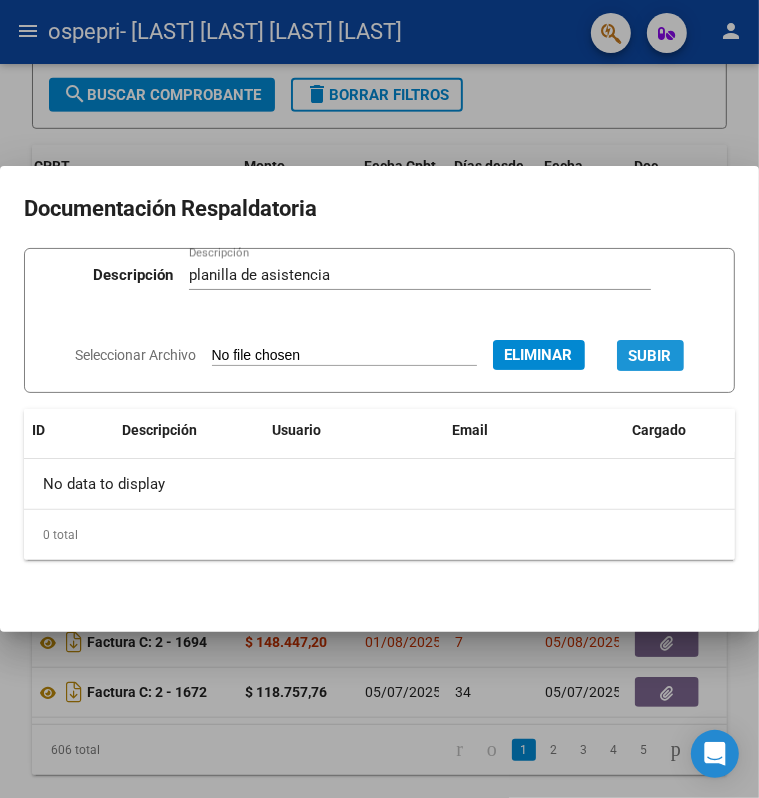 click on "SUBIR" at bounding box center [650, 355] 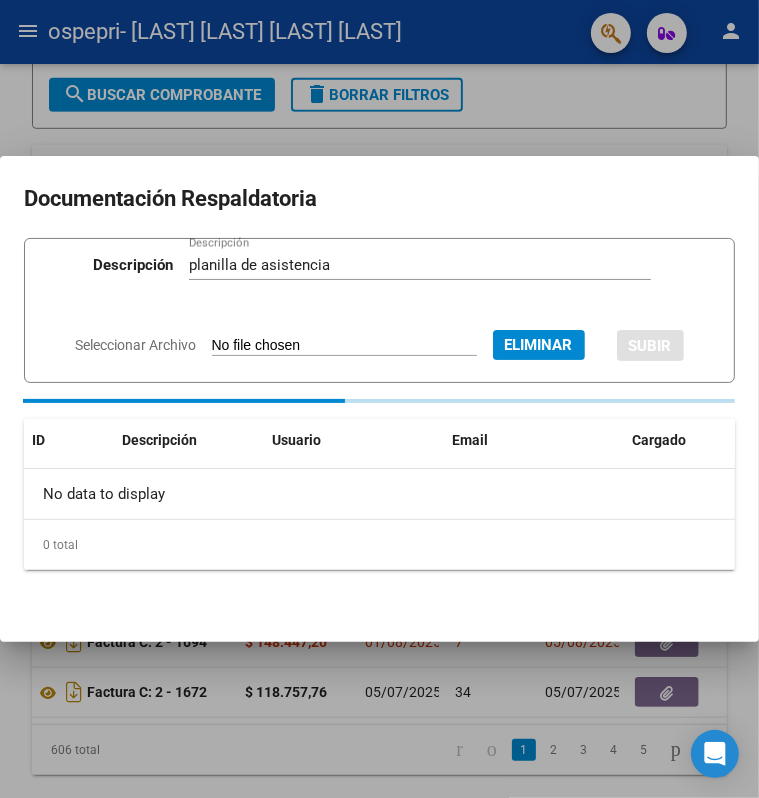 type 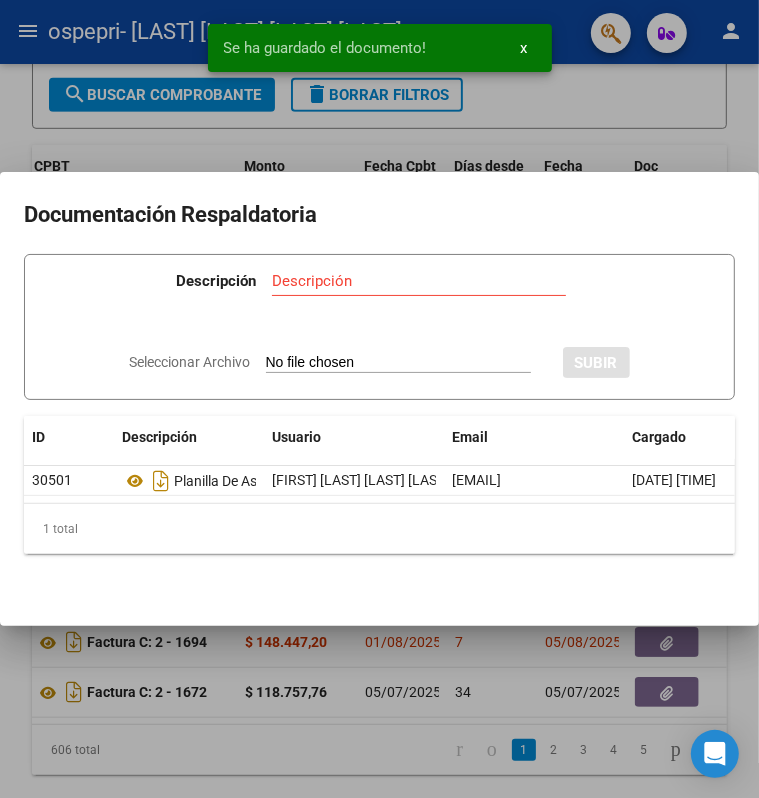 click at bounding box center (379, 399) 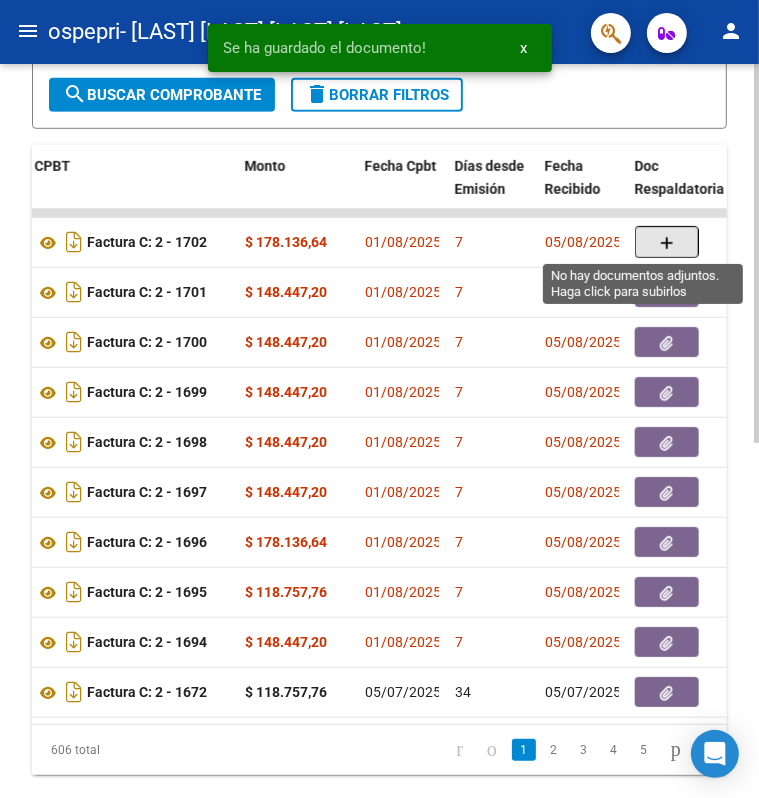 click 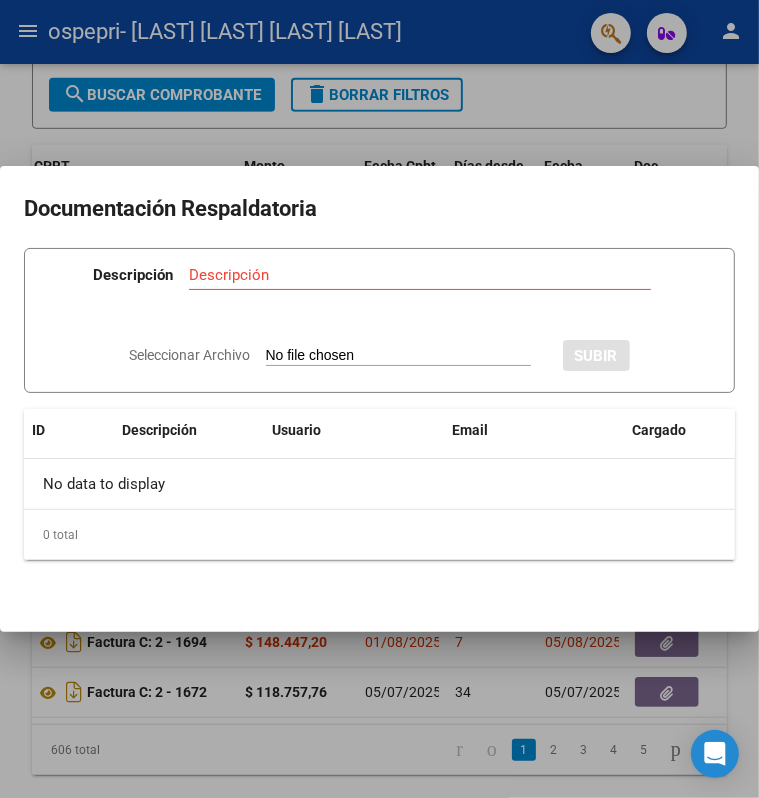 type on "C:\fakepath\Wendel [LAST] 25 asistencia .pdf" 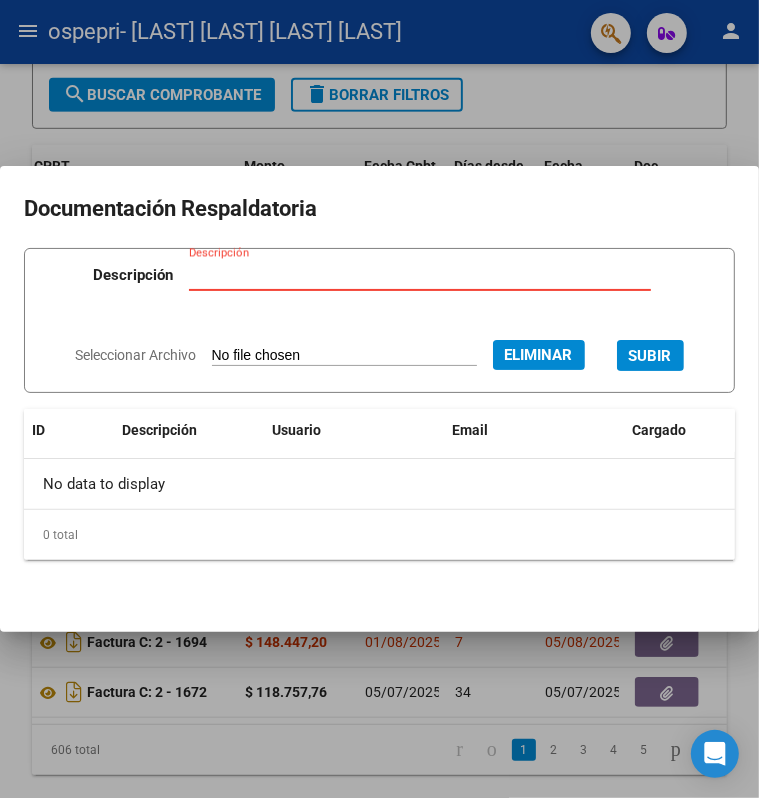 paste on "planilla de asistencia" 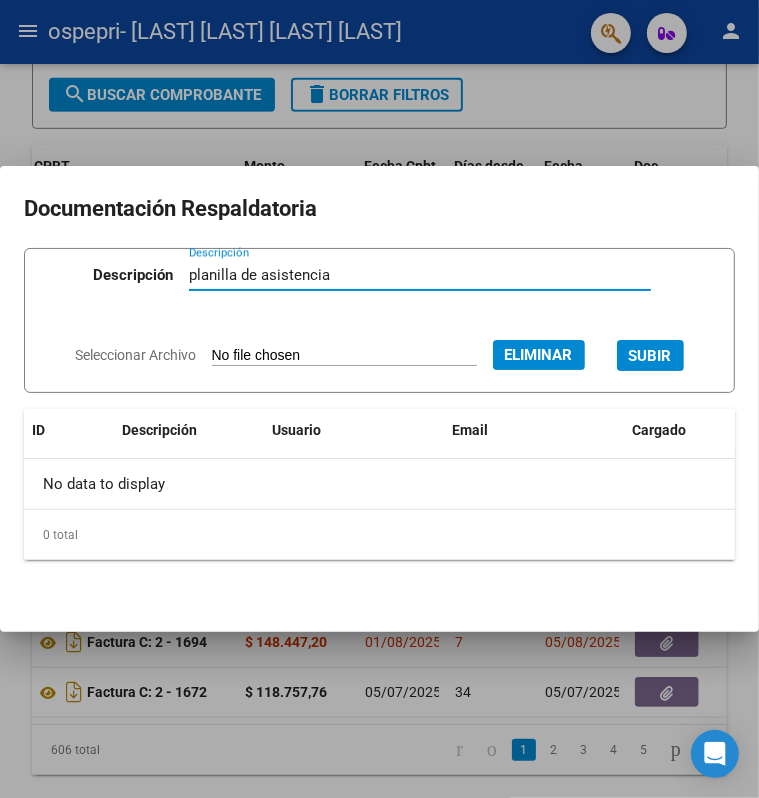 type on "planilla de asistencia" 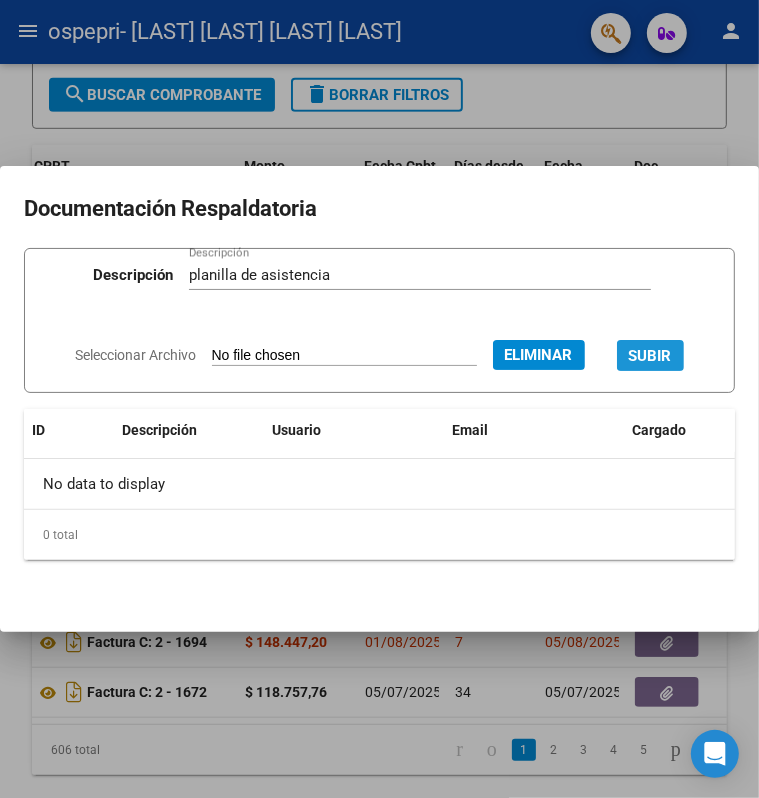 click on "SUBIR" at bounding box center [650, 356] 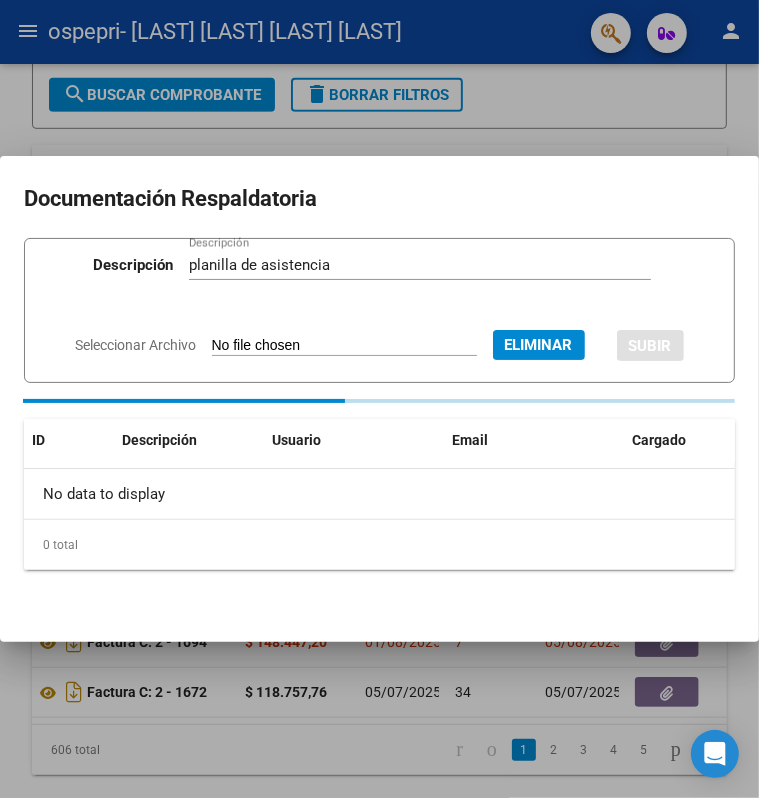 type 